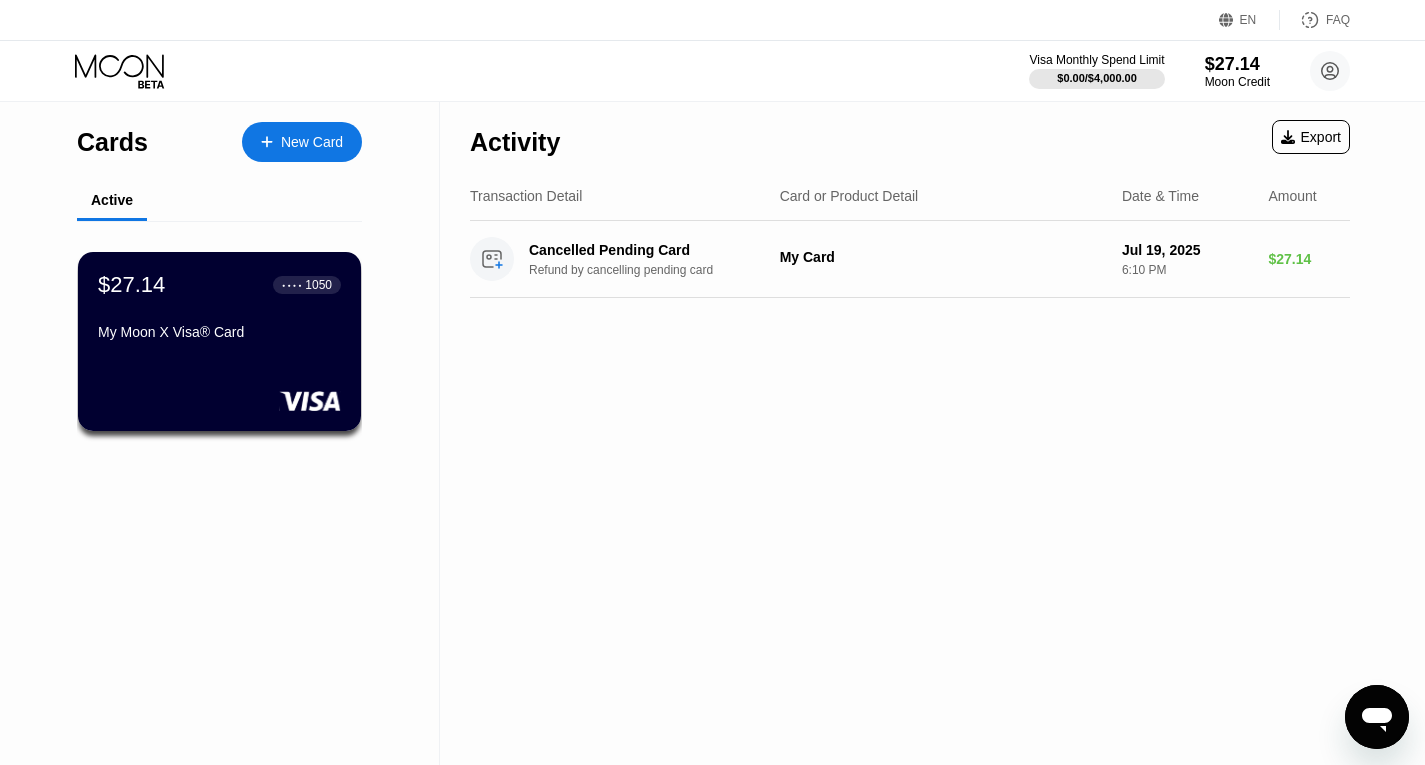 scroll, scrollTop: 0, scrollLeft: 0, axis: both 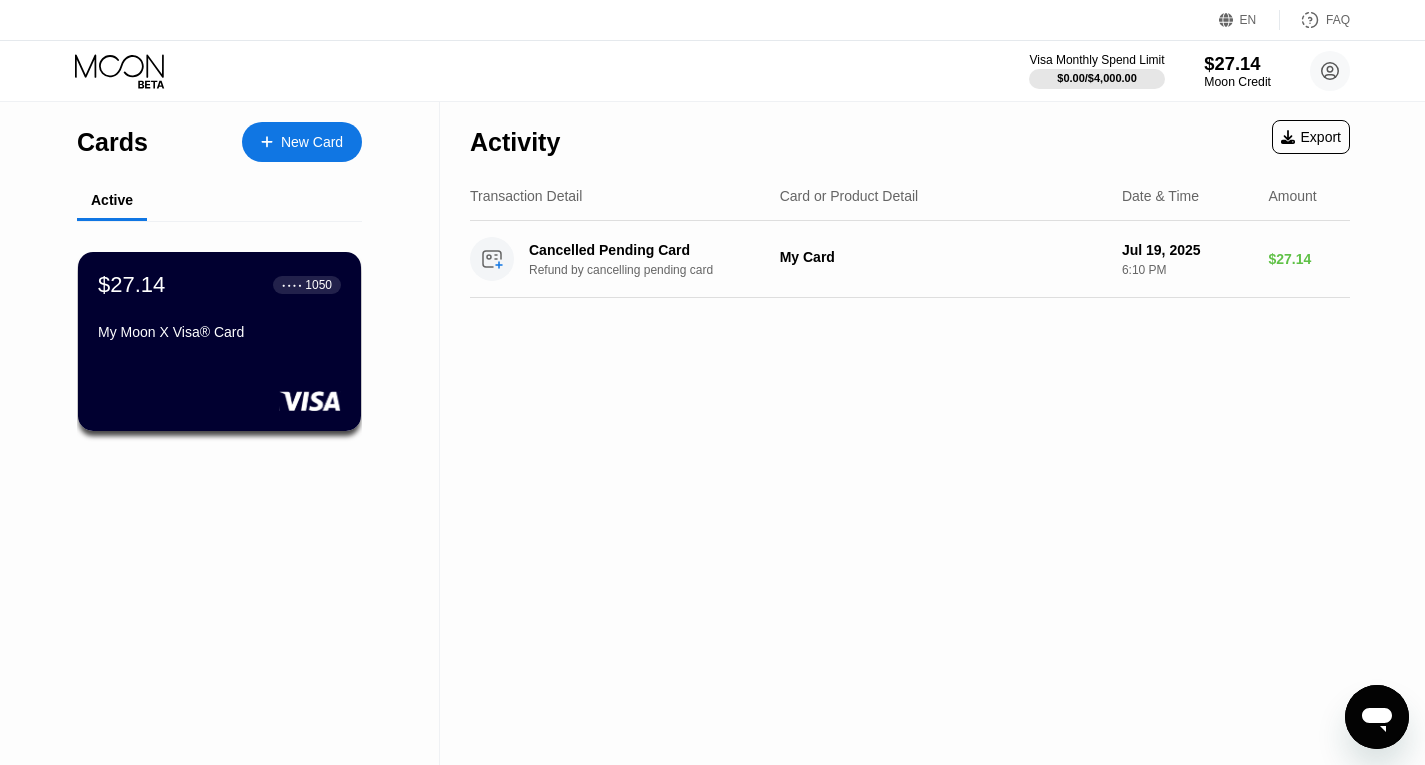 click on "Moon Credit" at bounding box center [1237, 82] 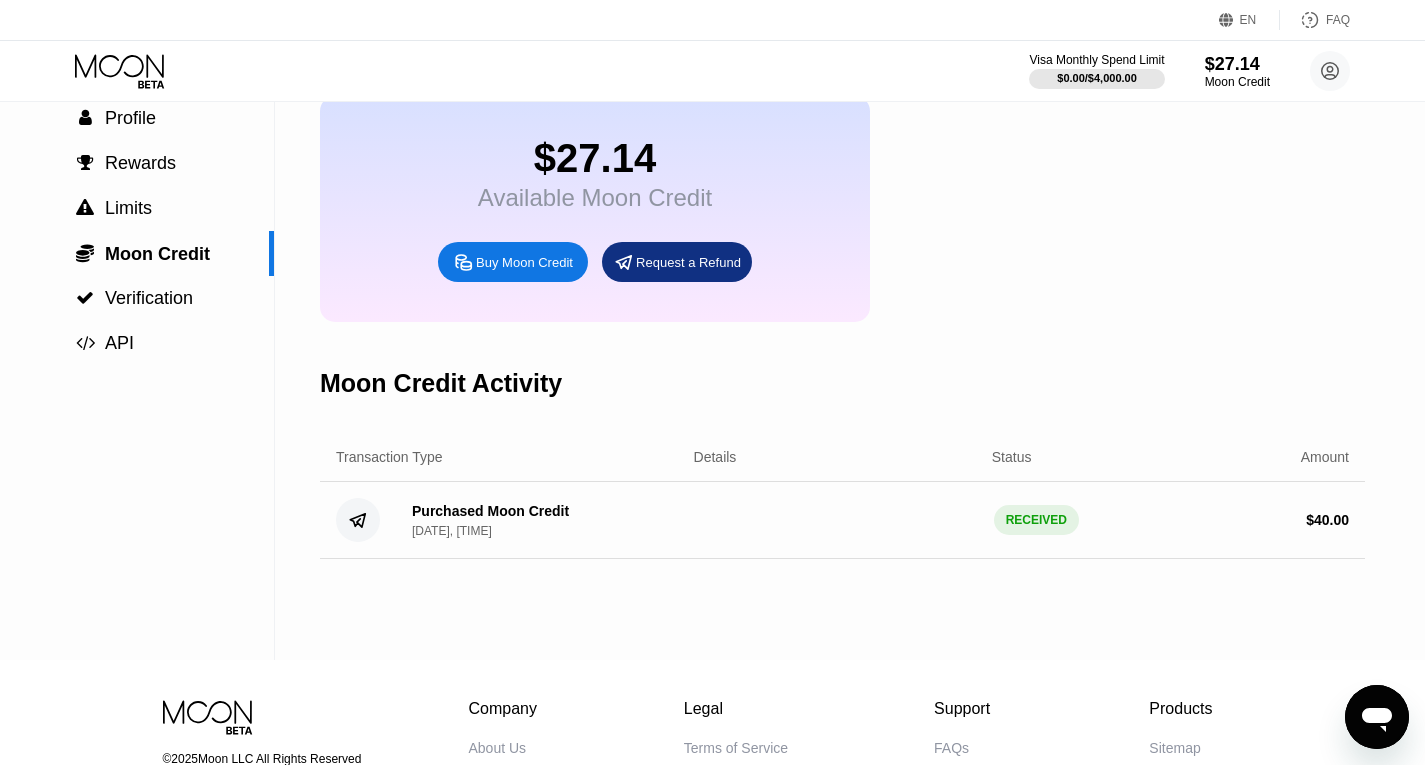 scroll, scrollTop: 5, scrollLeft: 0, axis: vertical 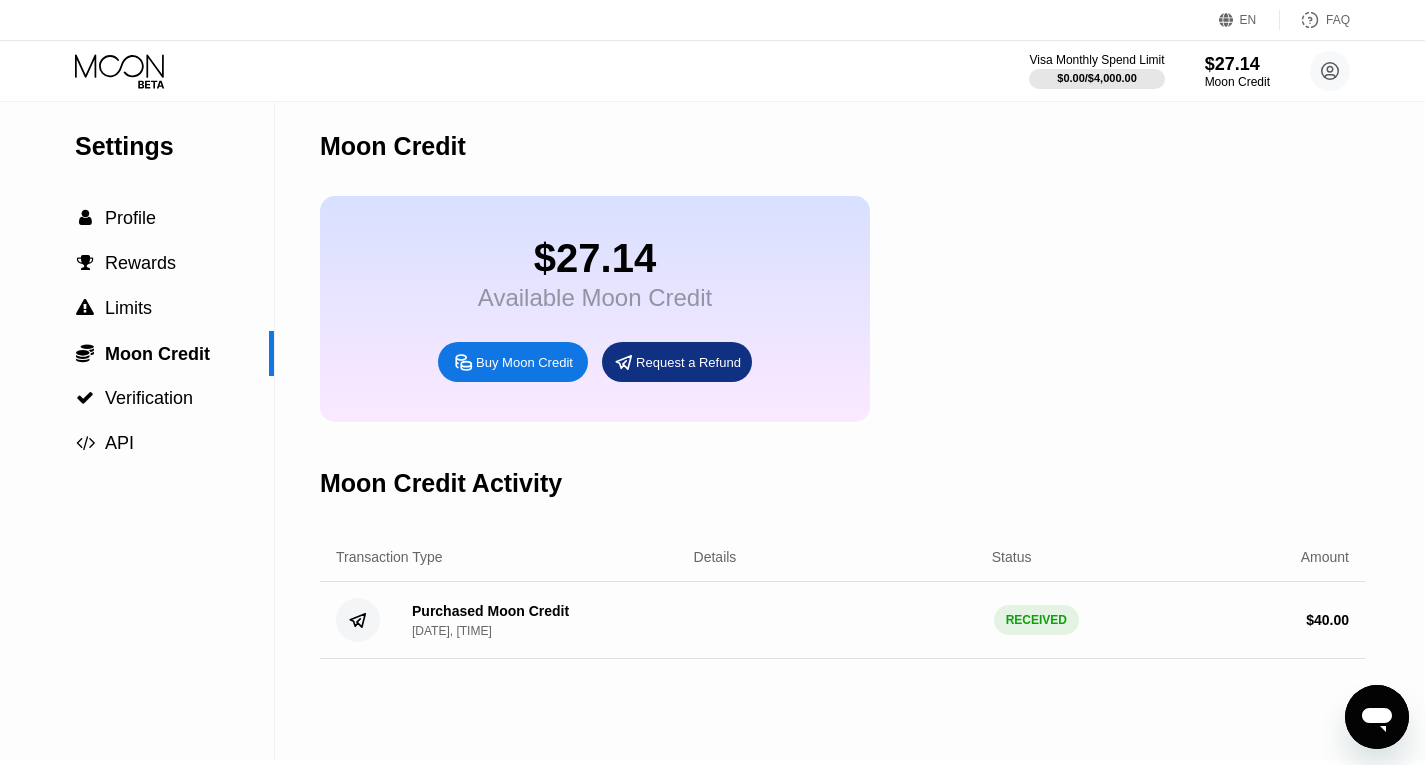 click on "Buy Moon Credit" at bounding box center [524, 362] 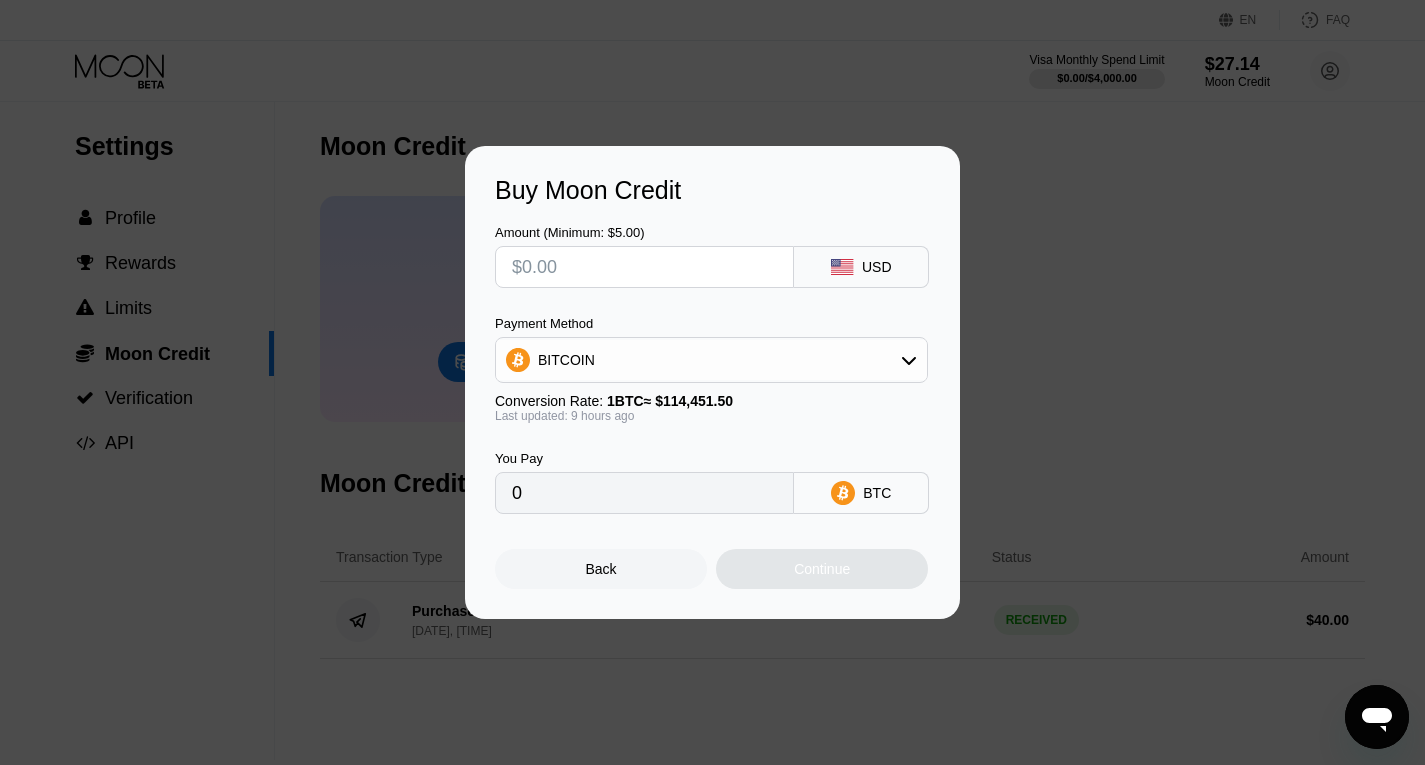 click at bounding box center [644, 267] 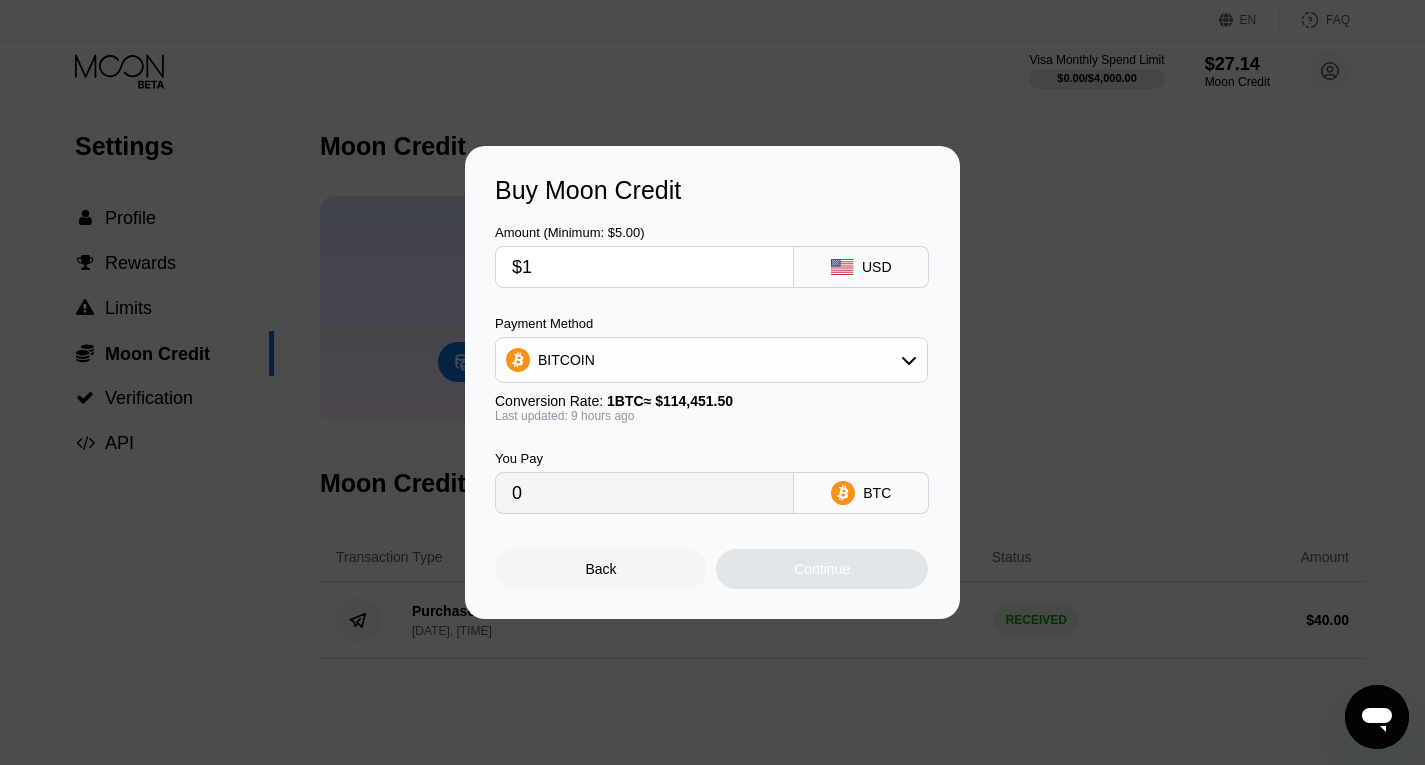 type on "$15" 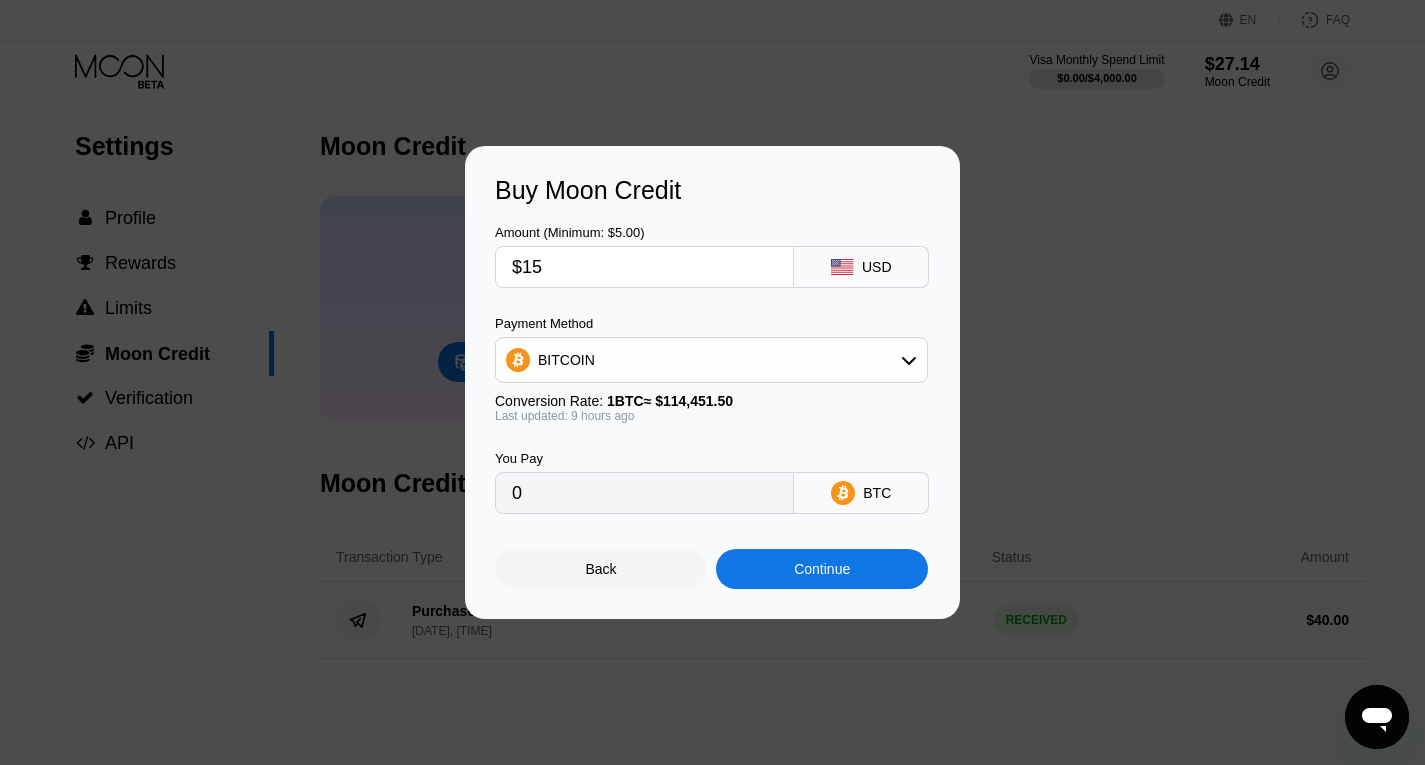 type on "0.00013215" 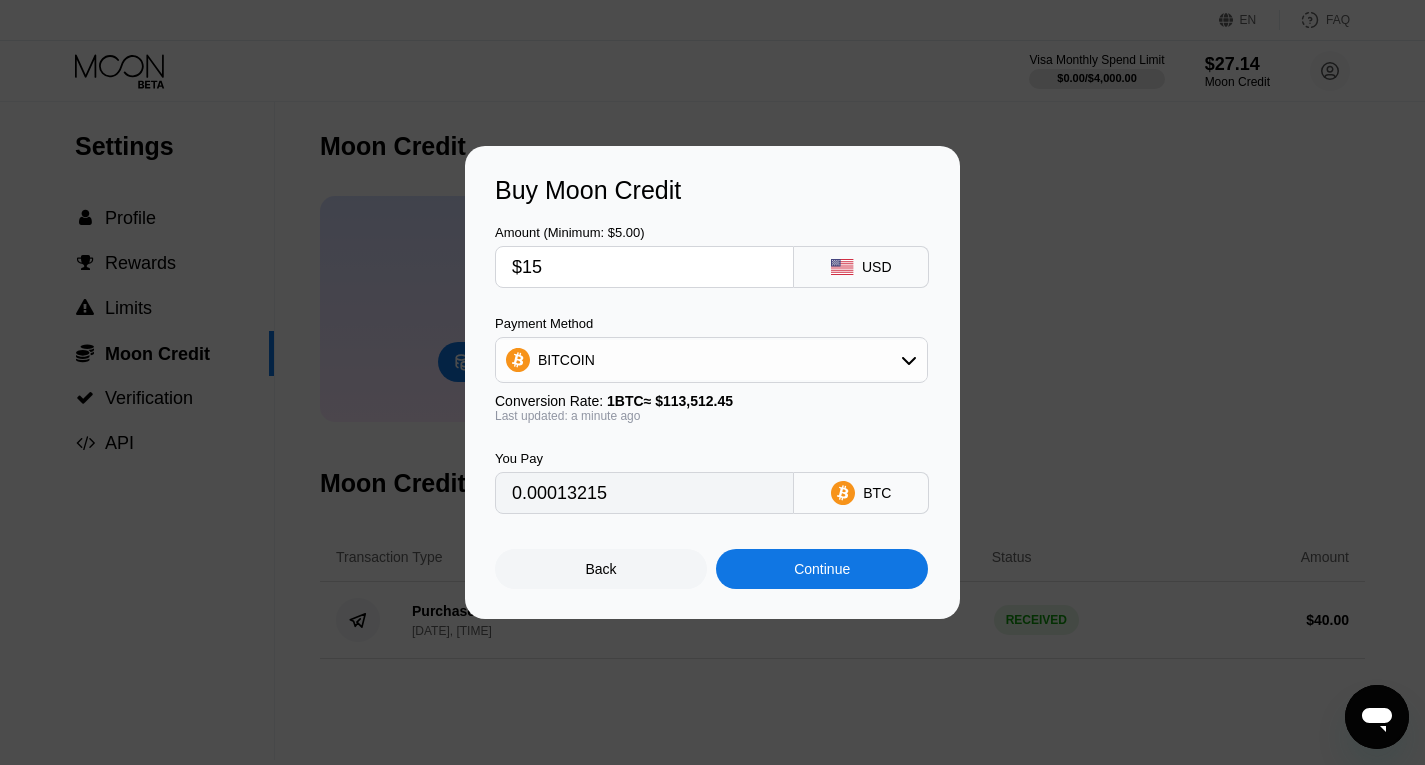type on "$15" 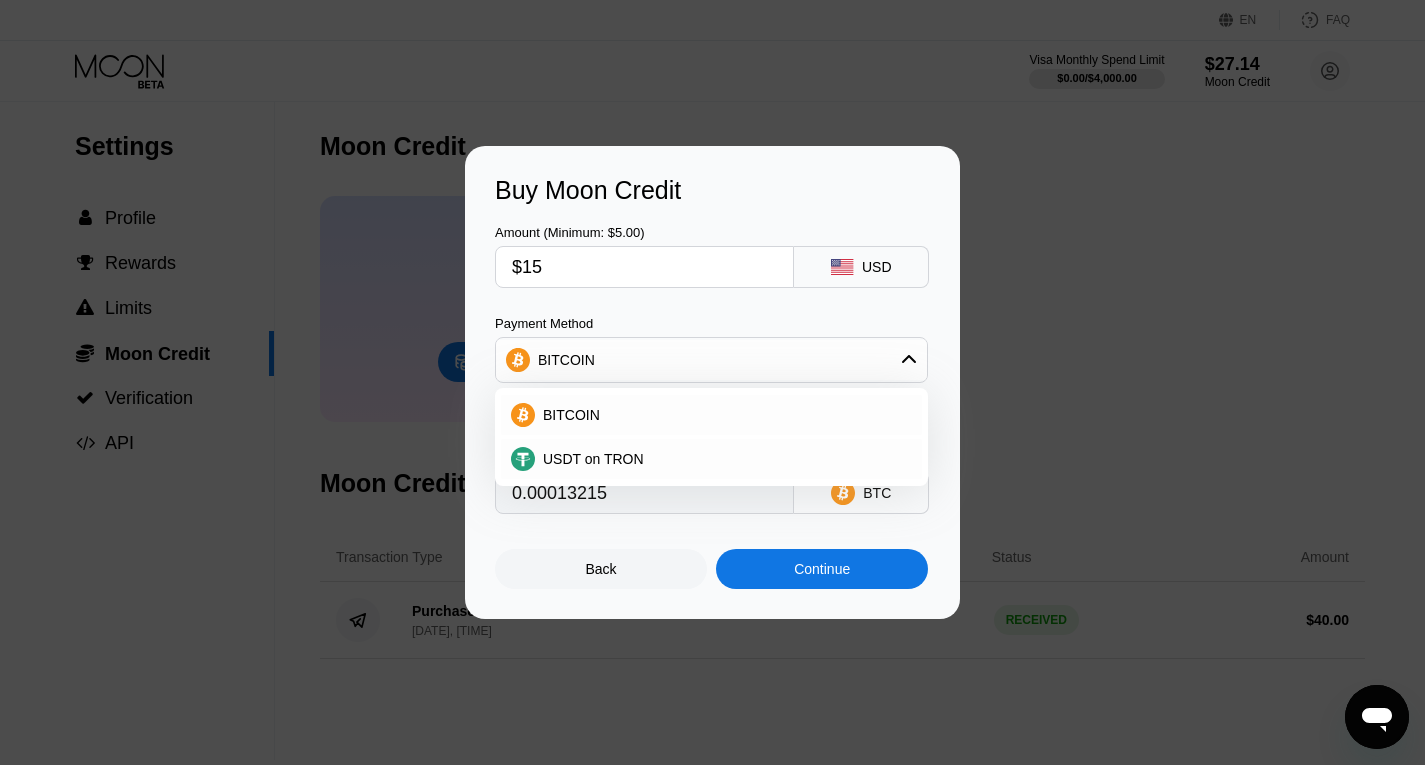 click on "BITCOIN" at bounding box center (711, 360) 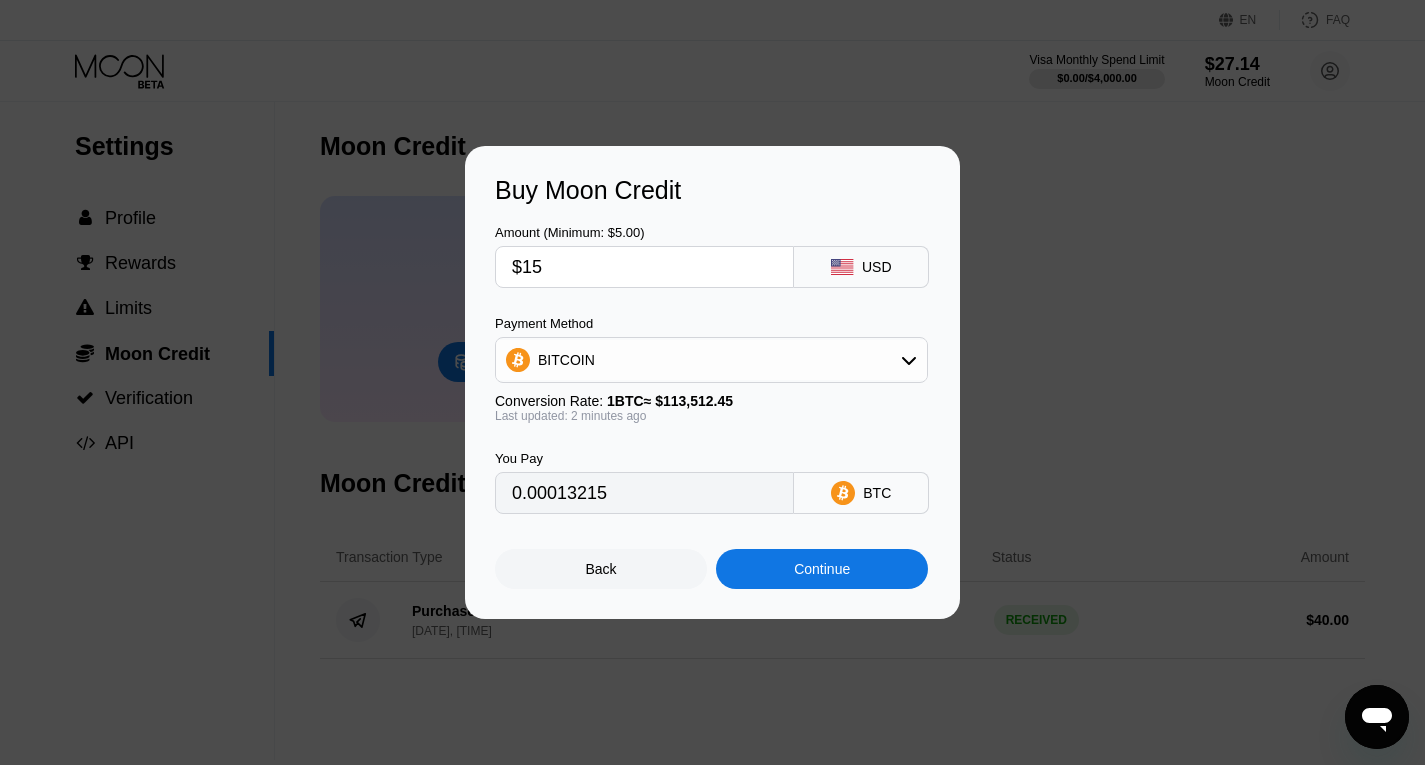 click on "Continue" at bounding box center (822, 569) 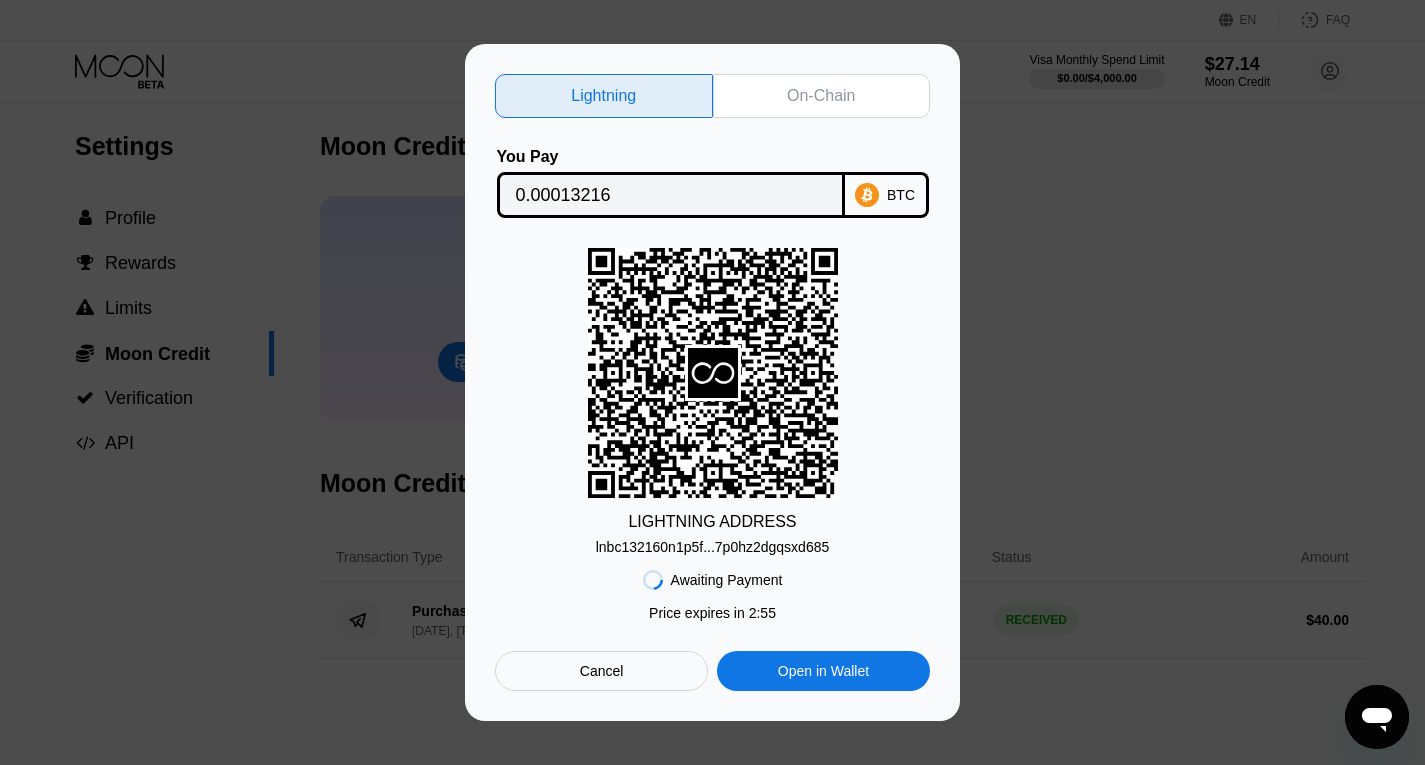click on "lnbc132160n1p5f...7p0hz2dgqsxd685" at bounding box center (713, 547) 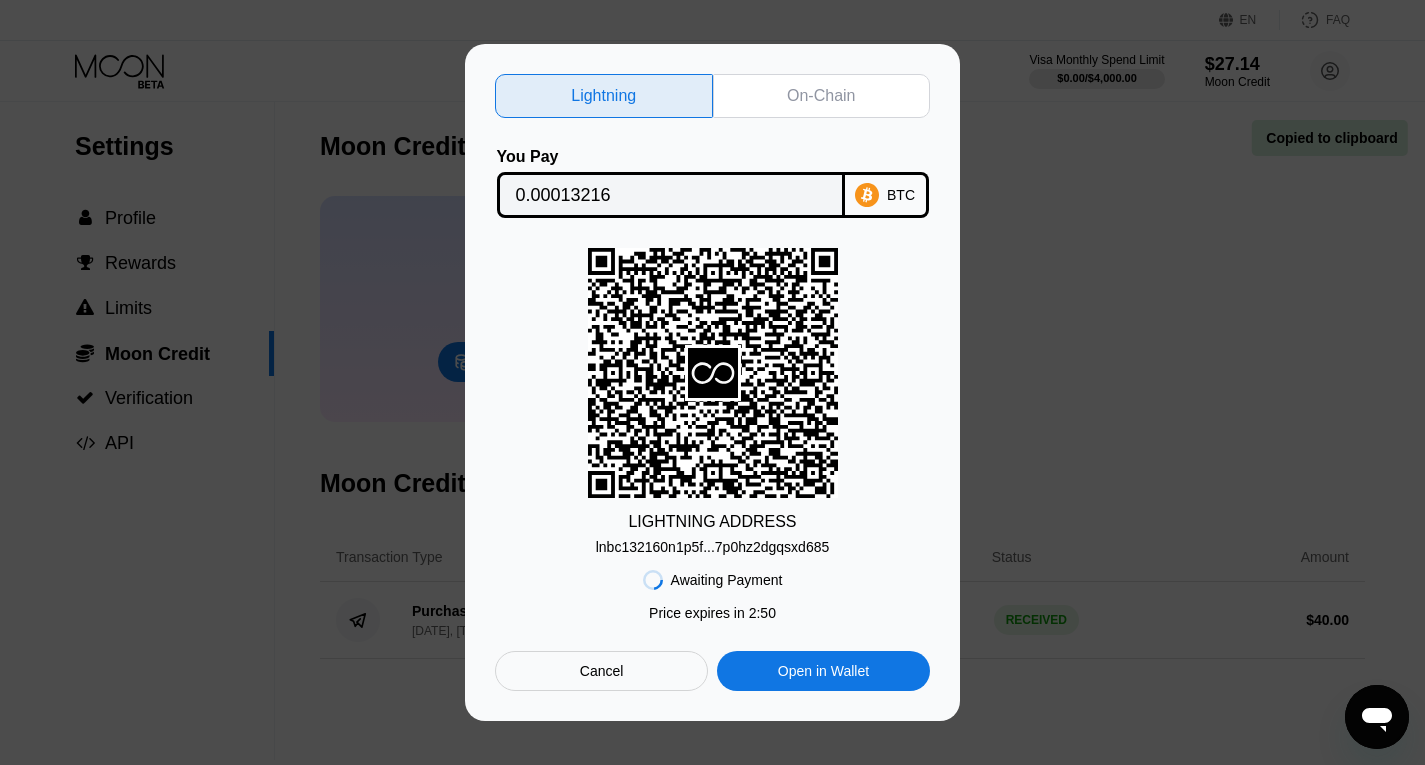 click on "On-Chain" at bounding box center [822, 96] 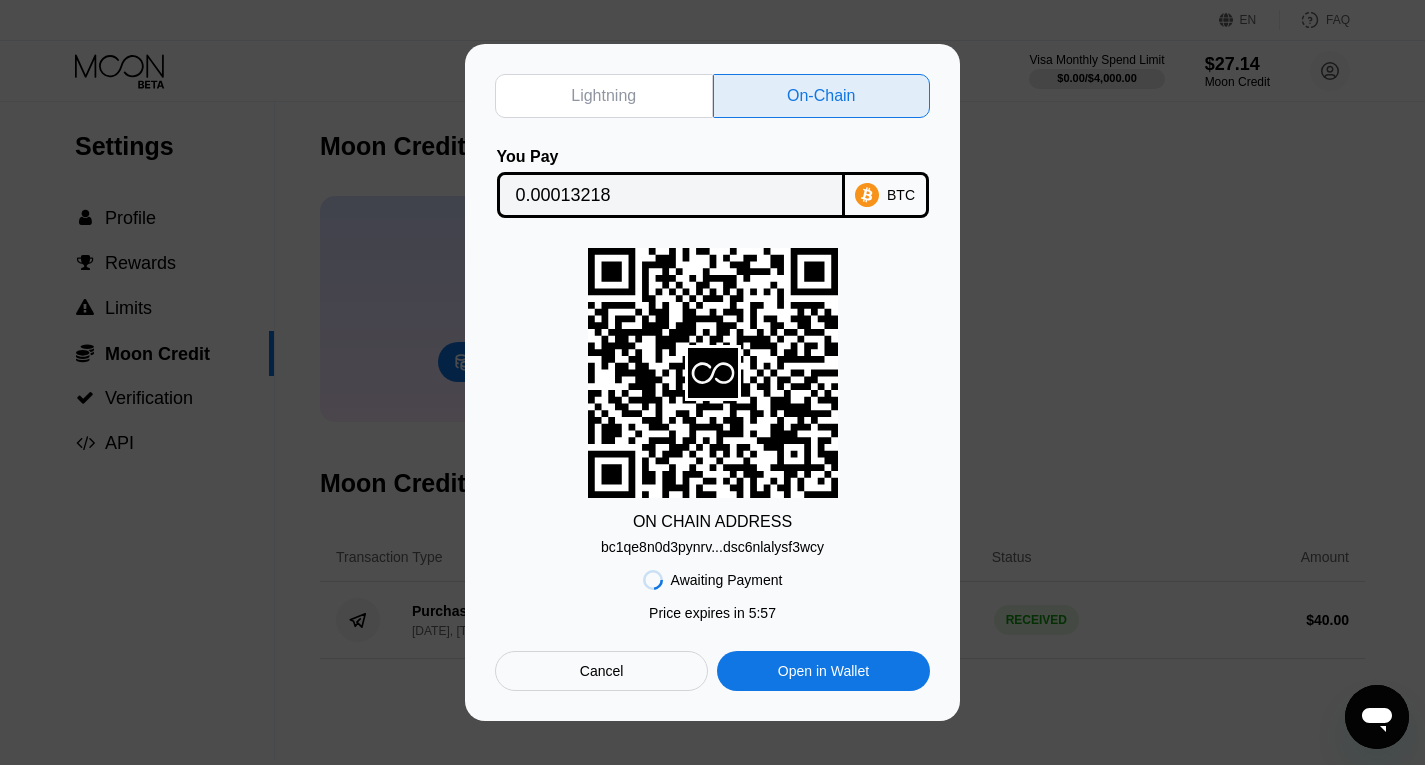 click on "bc1qe8n0d3pynrv...dsc6nlalysf3wcy" at bounding box center [712, 547] 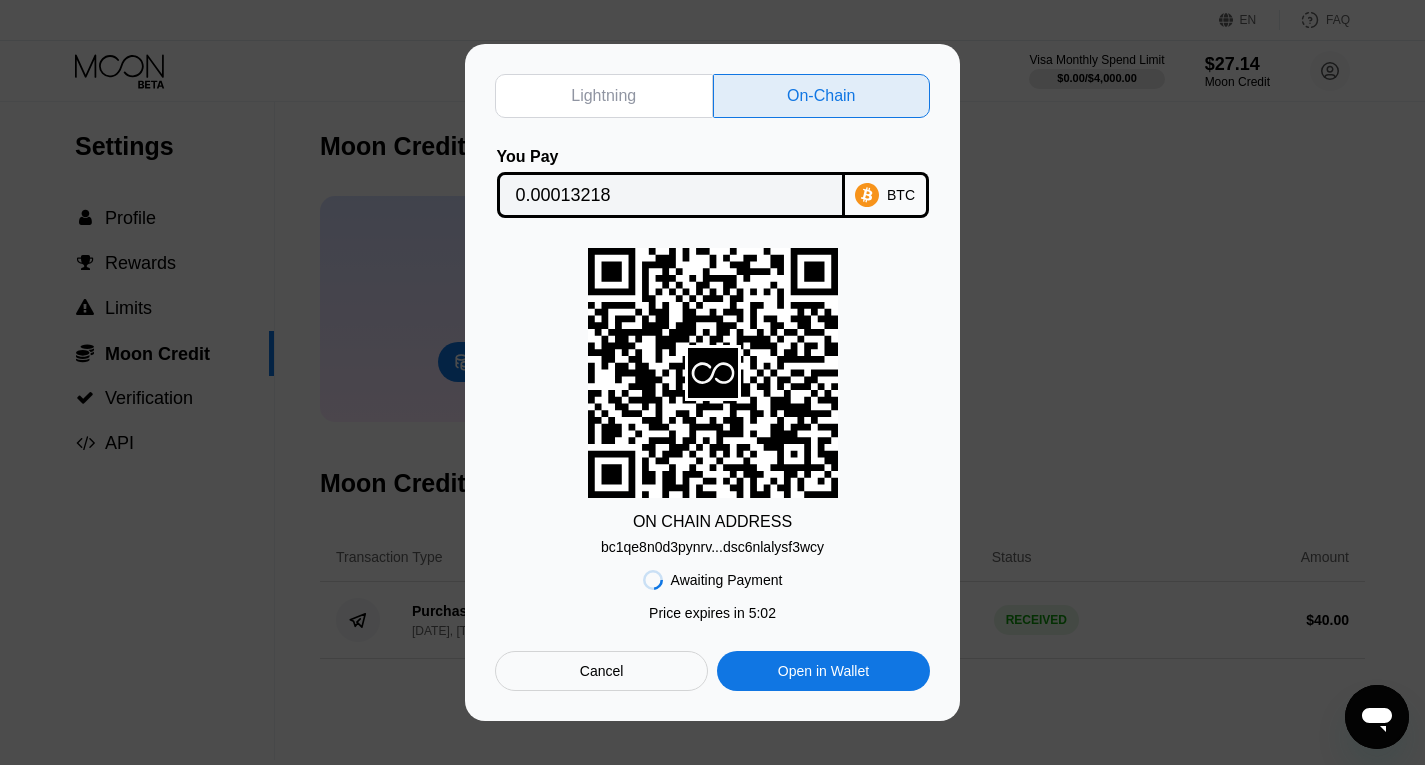 scroll, scrollTop: 305, scrollLeft: 0, axis: vertical 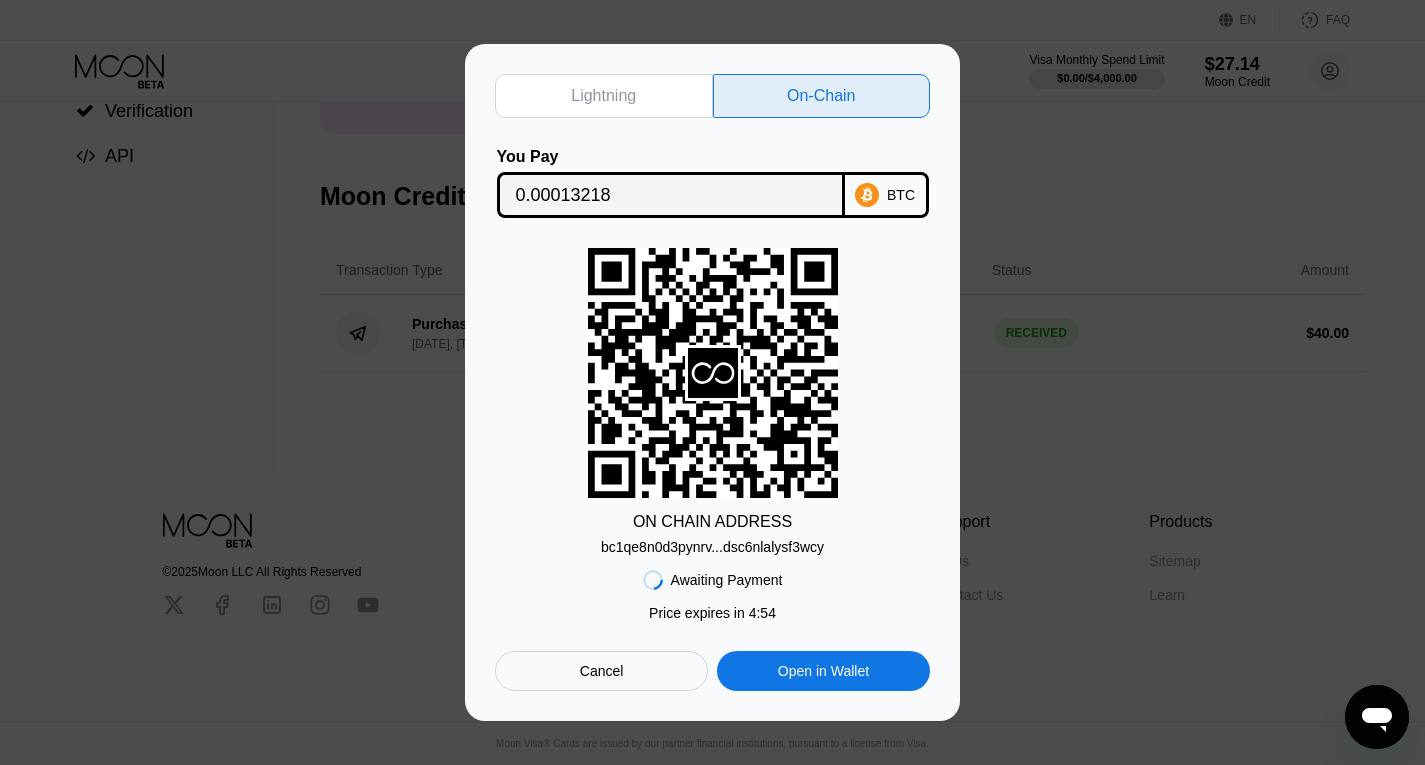click on "bc1qe8n0d3pynrv...dsc6nlalysf3wcy" at bounding box center [712, 547] 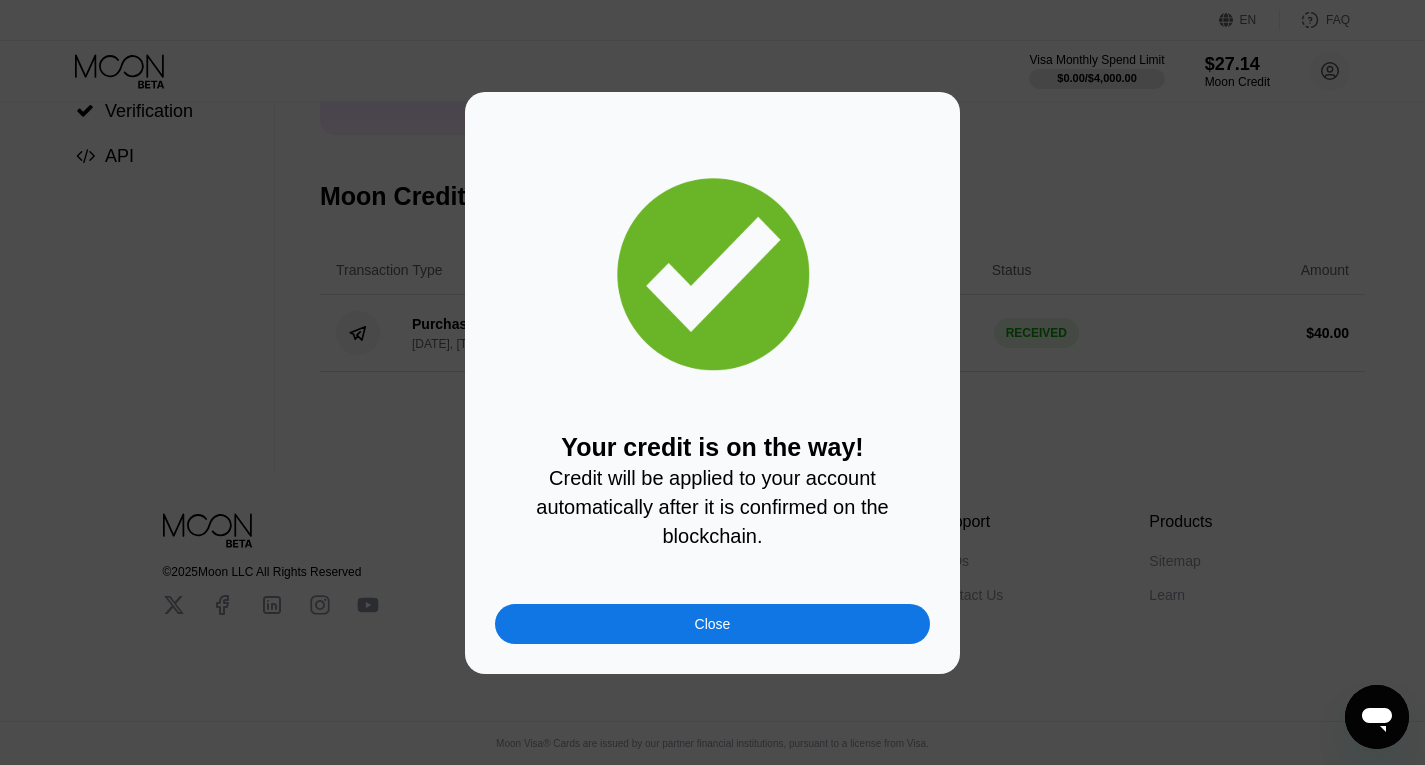 click on "Close" at bounding box center [712, 624] 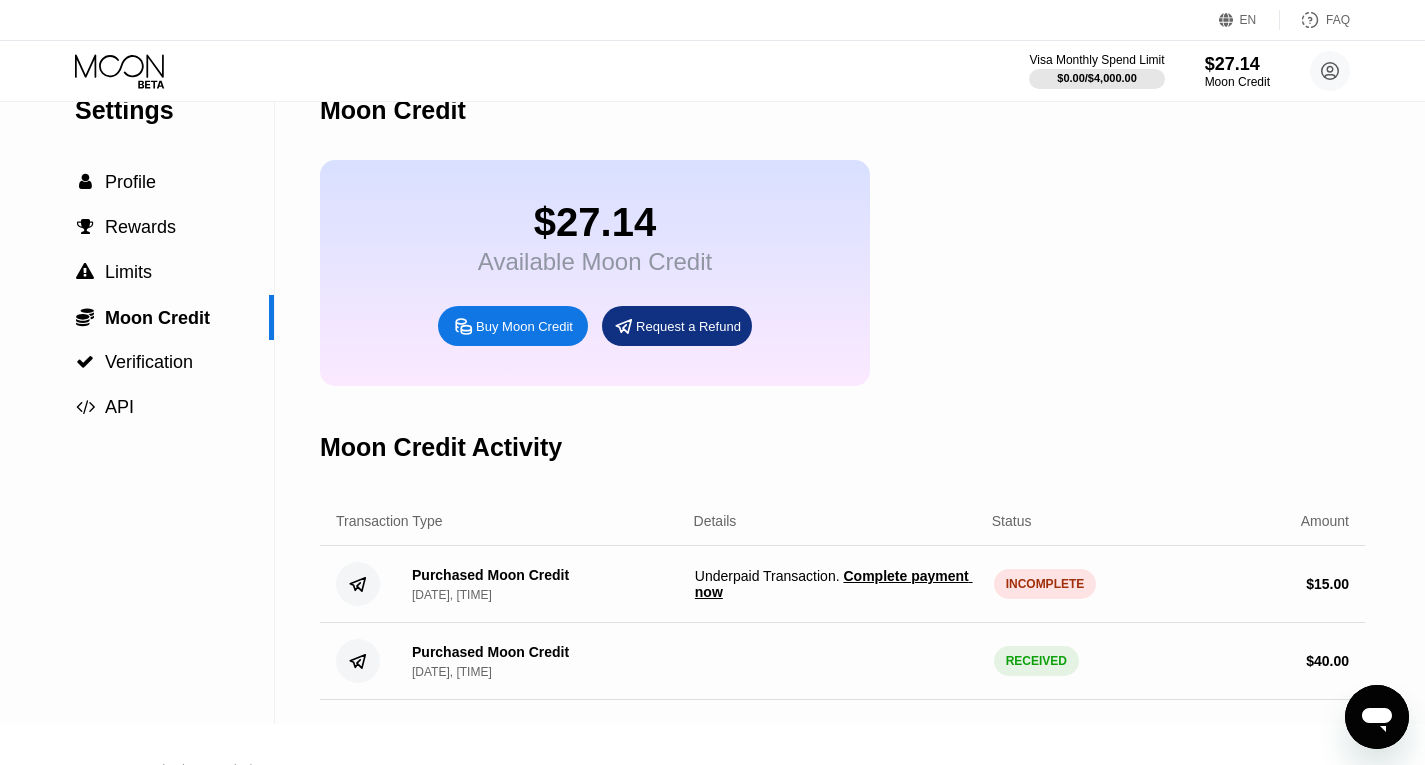 scroll, scrollTop: 0, scrollLeft: 0, axis: both 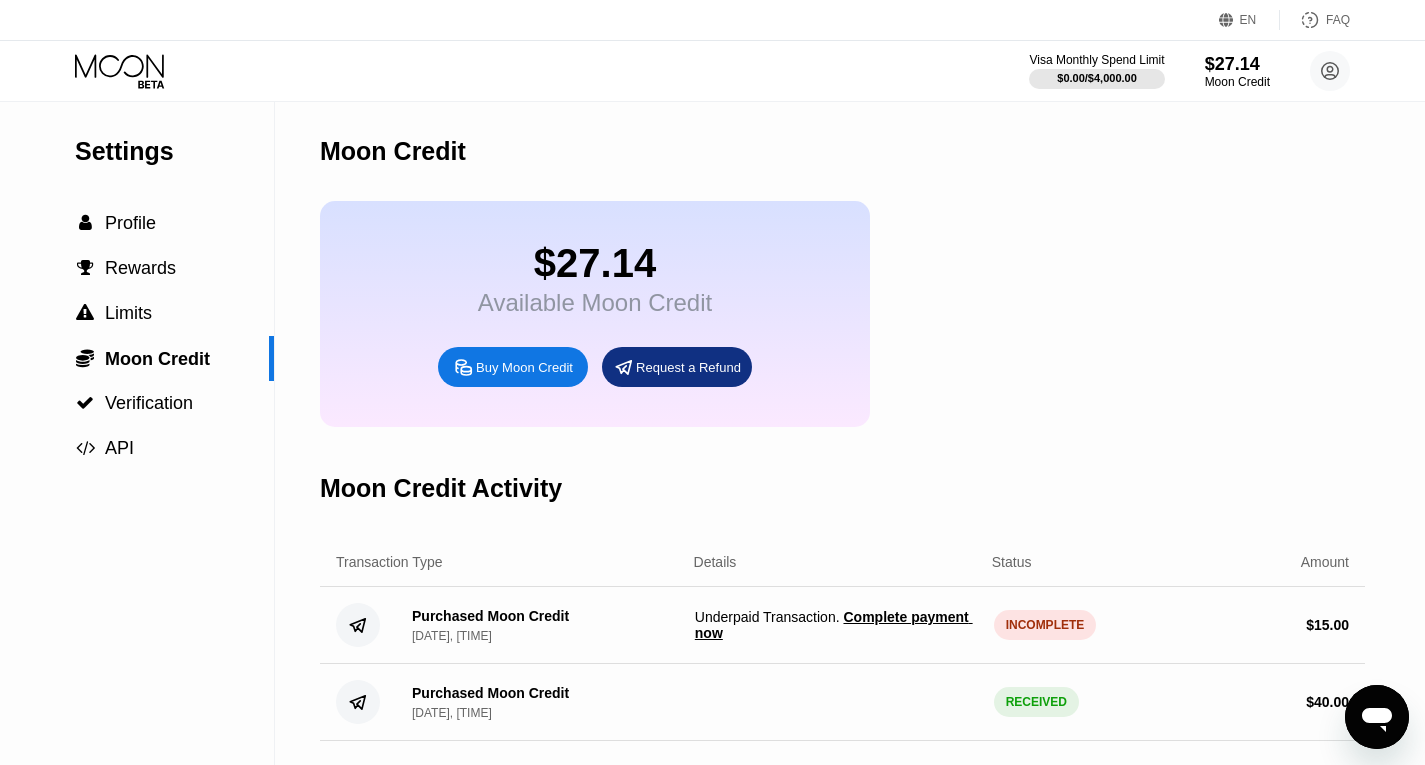 click on "Details" at bounding box center (715, 562) 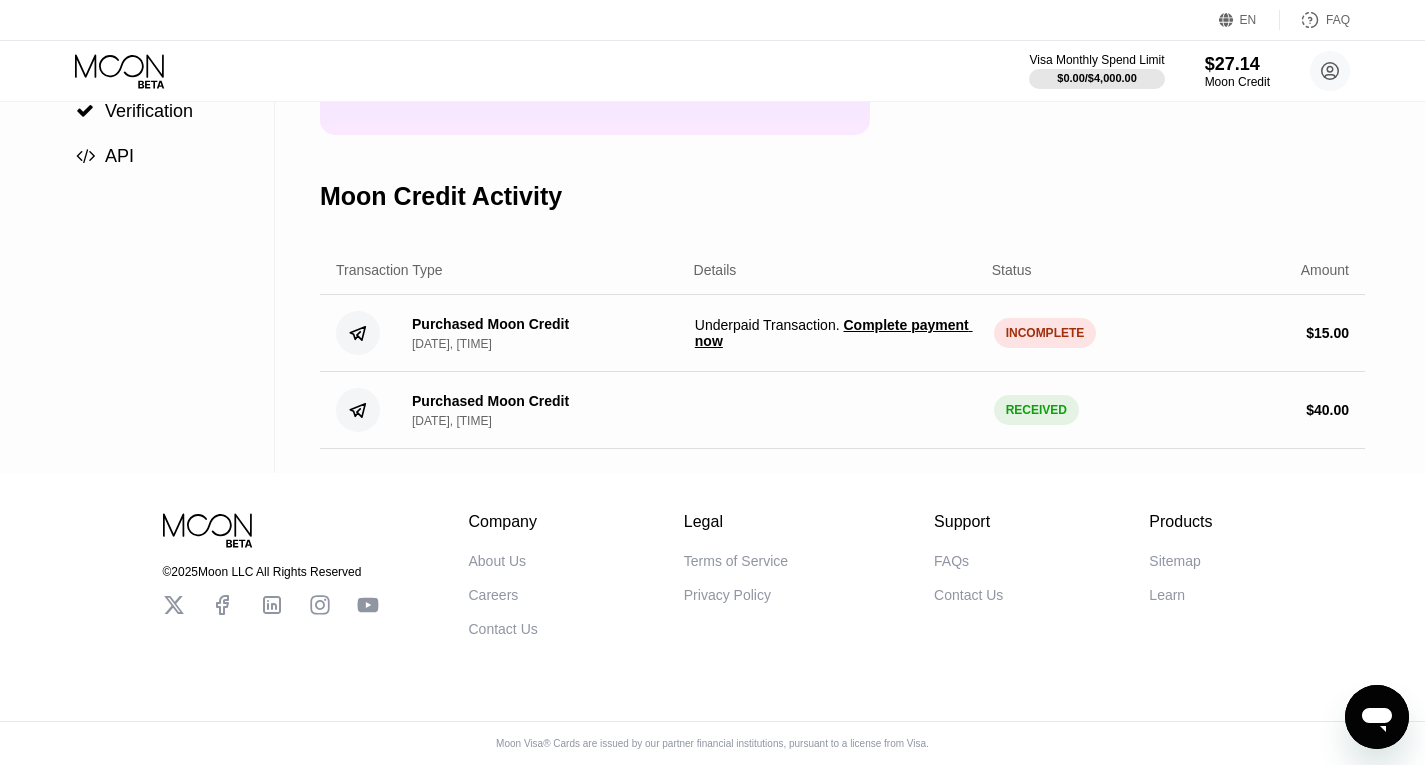 scroll, scrollTop: 205, scrollLeft: 0, axis: vertical 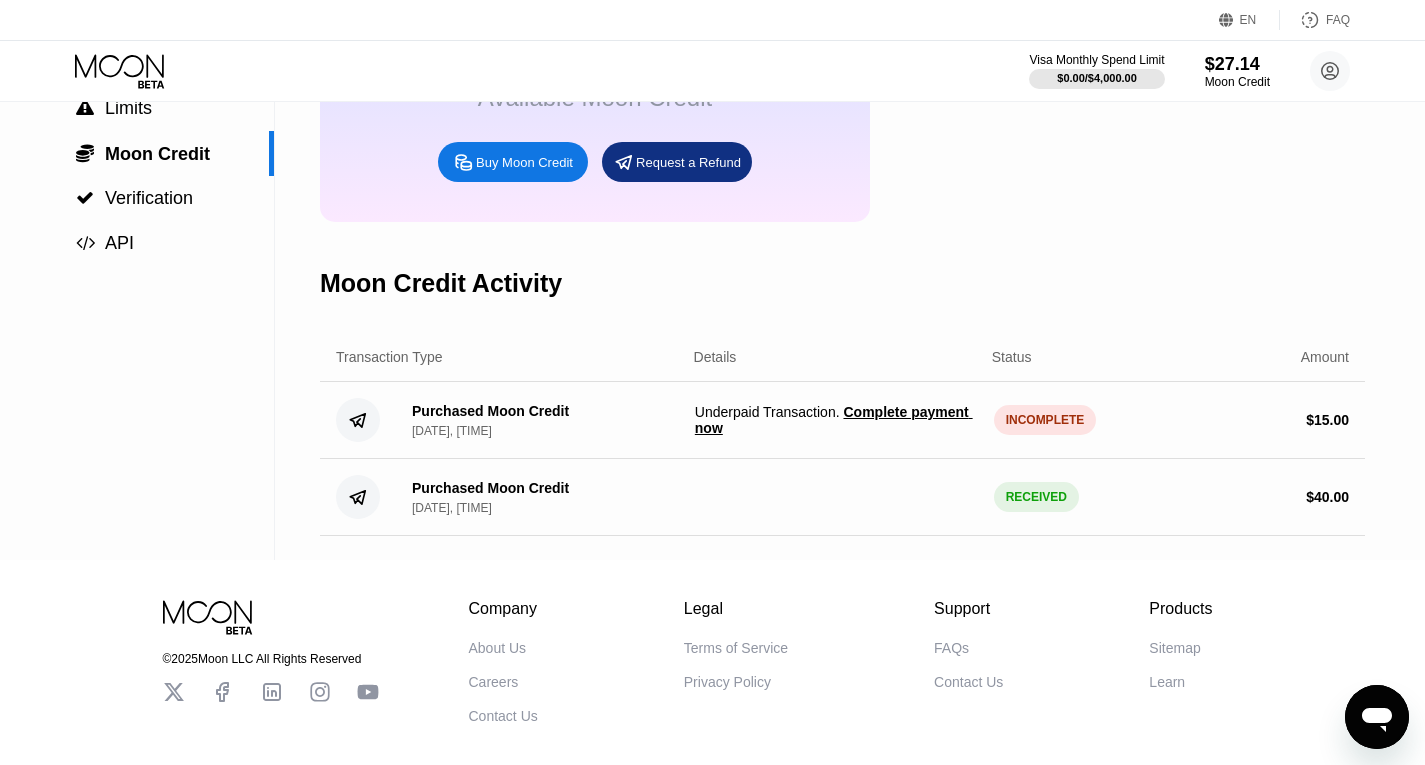 click on "INCOMPLETE" at bounding box center [1045, 420] 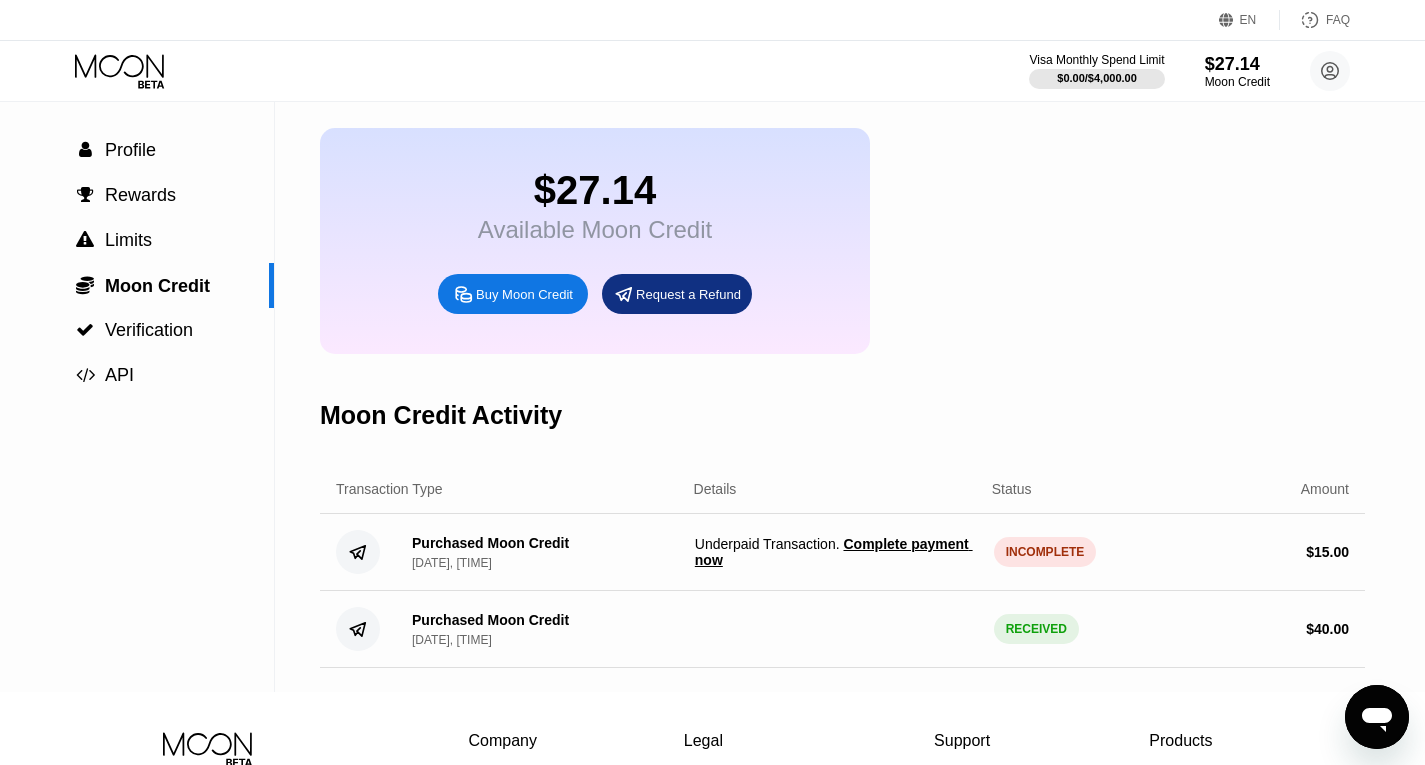 scroll, scrollTop: 0, scrollLeft: 0, axis: both 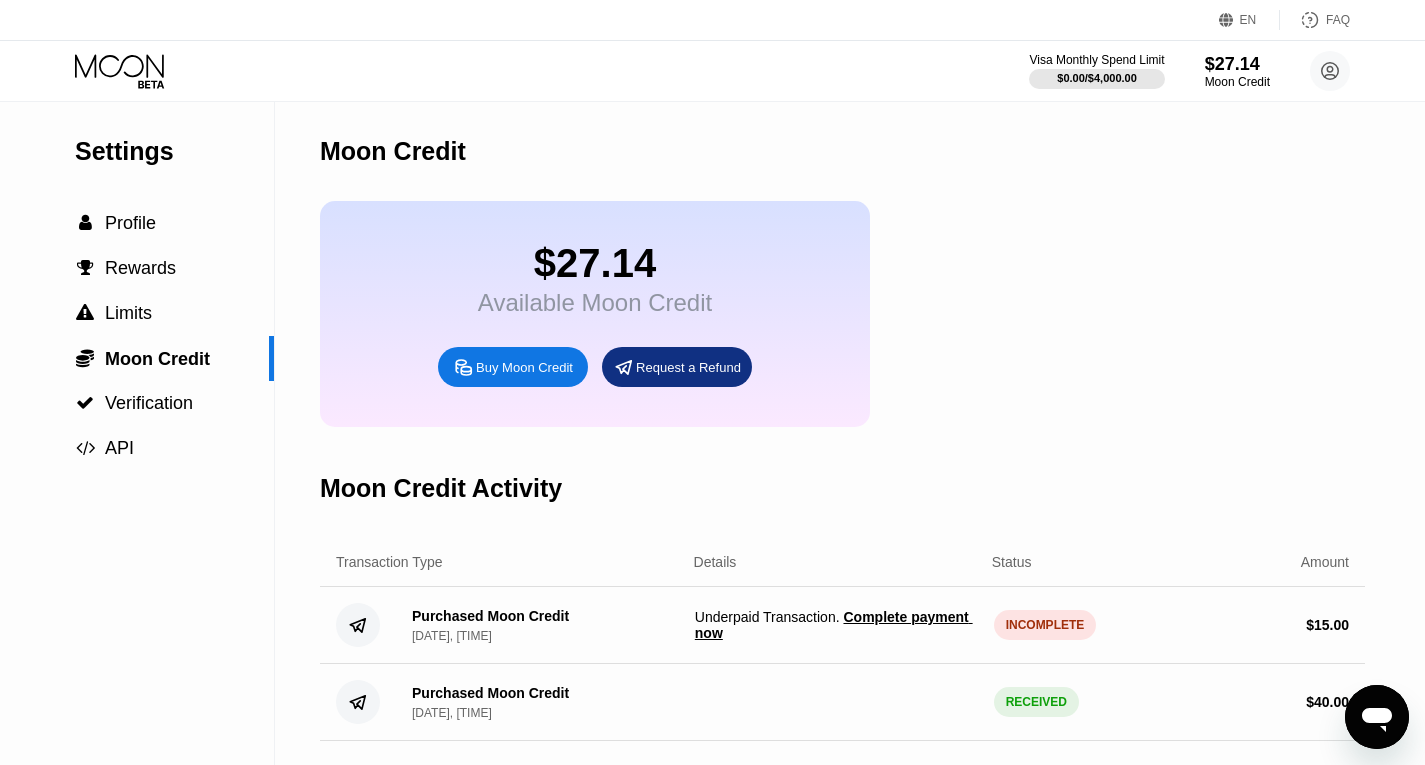 click on "Complete payment now" at bounding box center [834, 625] 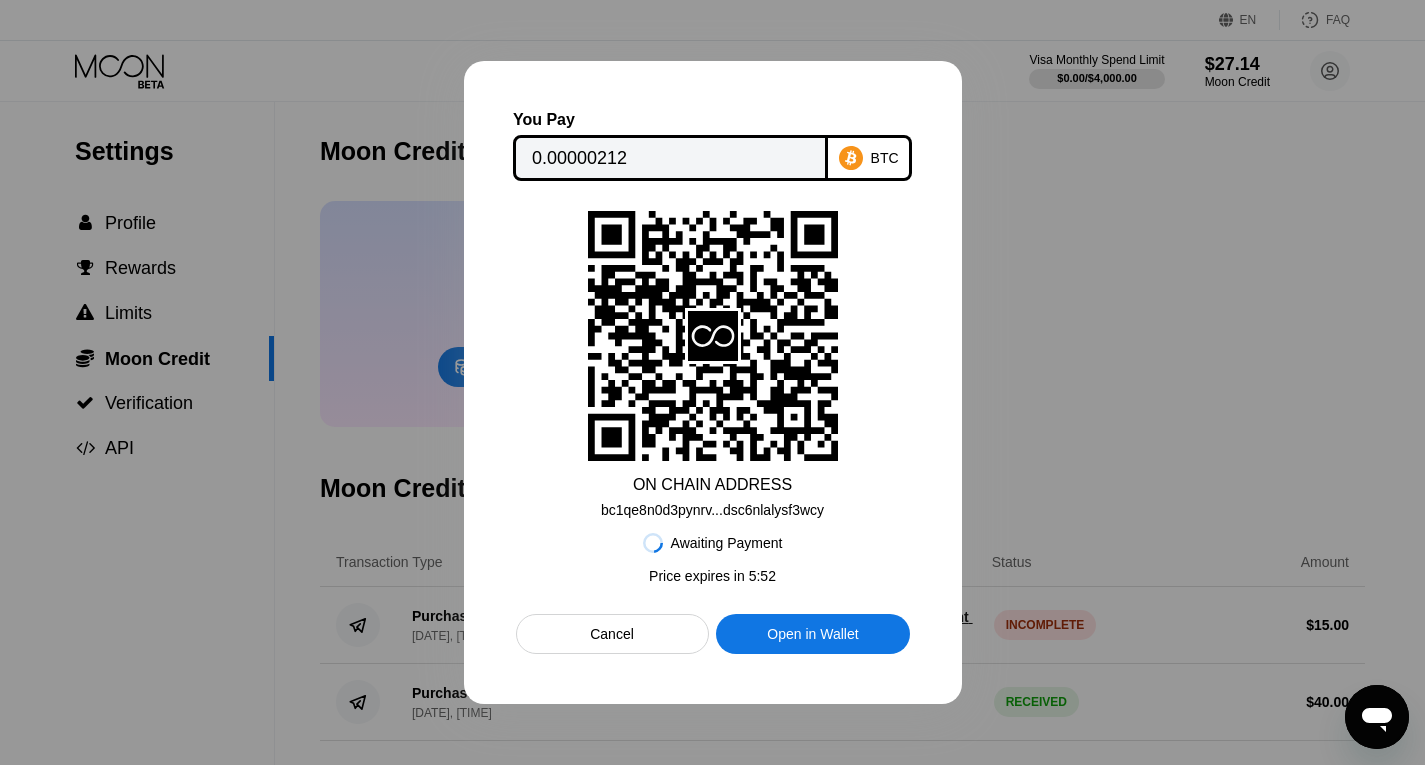 click on "Cancel" at bounding box center [612, 634] 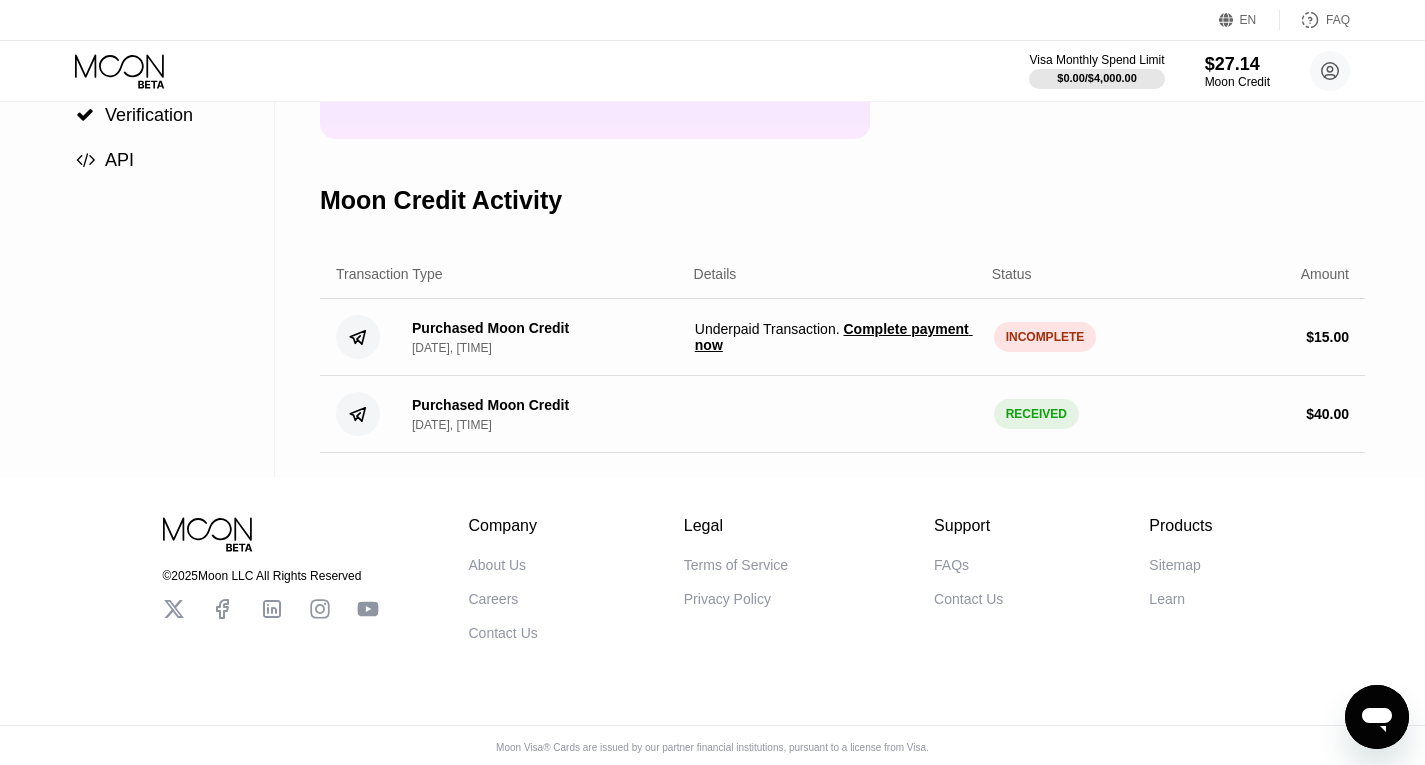 scroll, scrollTop: 305, scrollLeft: 0, axis: vertical 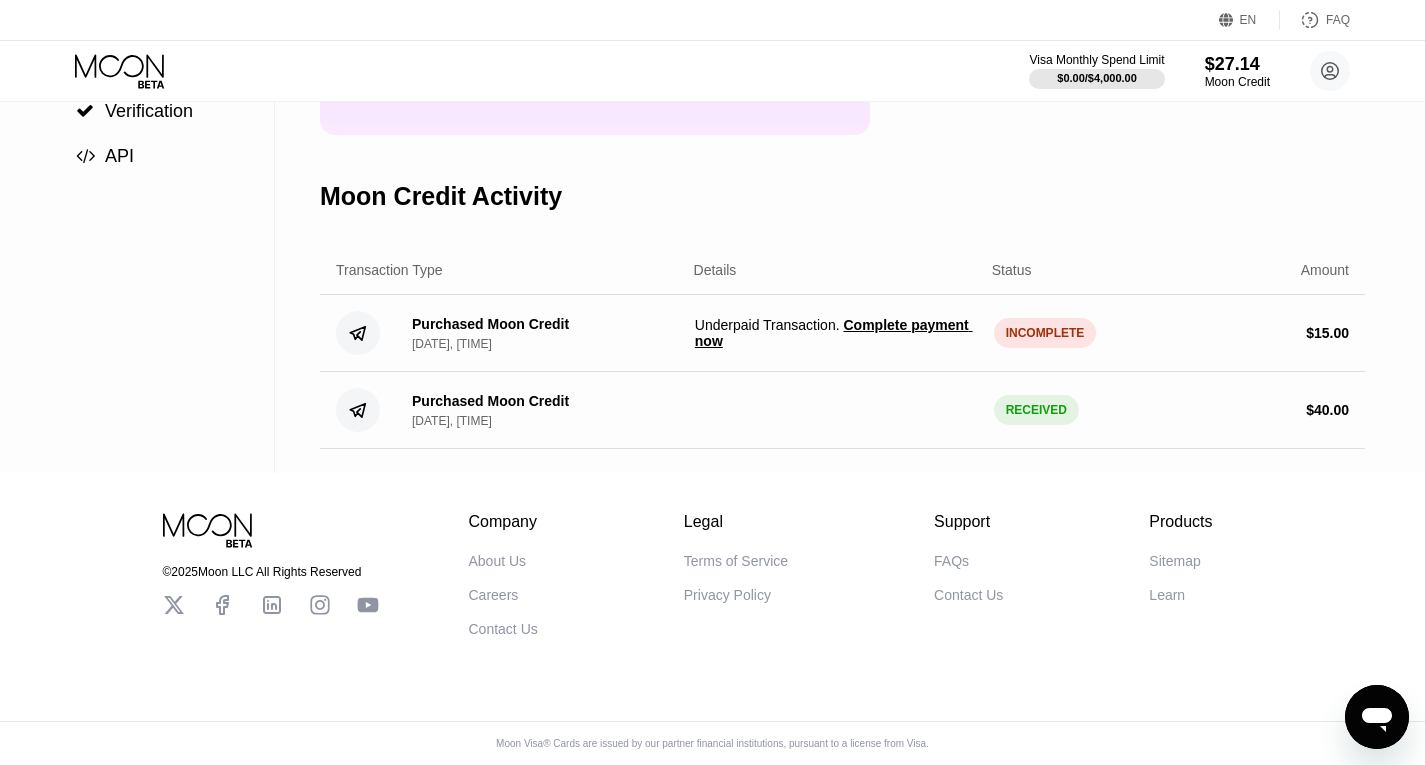 click on "Purchased Moon Credit [DATE], [TIME] RECEIVED $ 40.00" at bounding box center [842, 410] 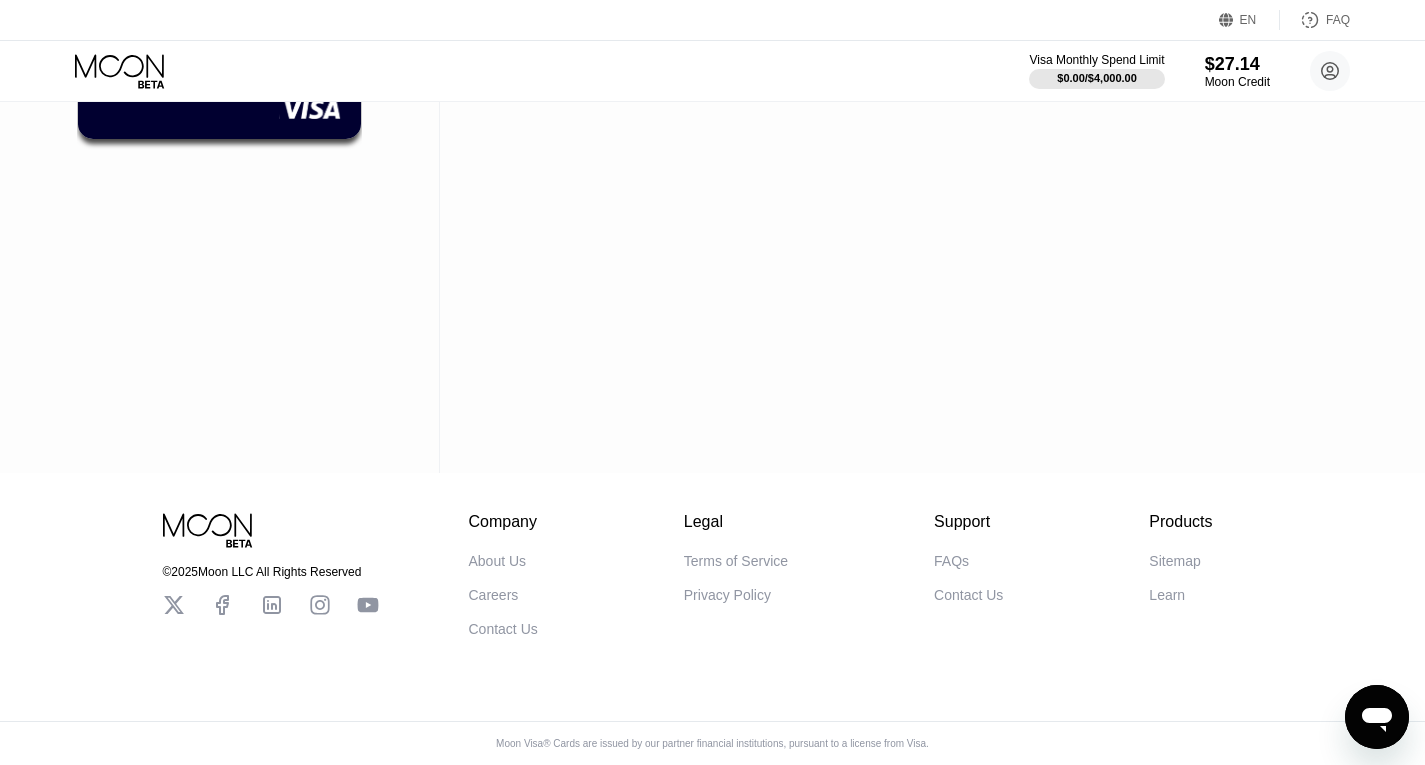 scroll, scrollTop: 0, scrollLeft: 0, axis: both 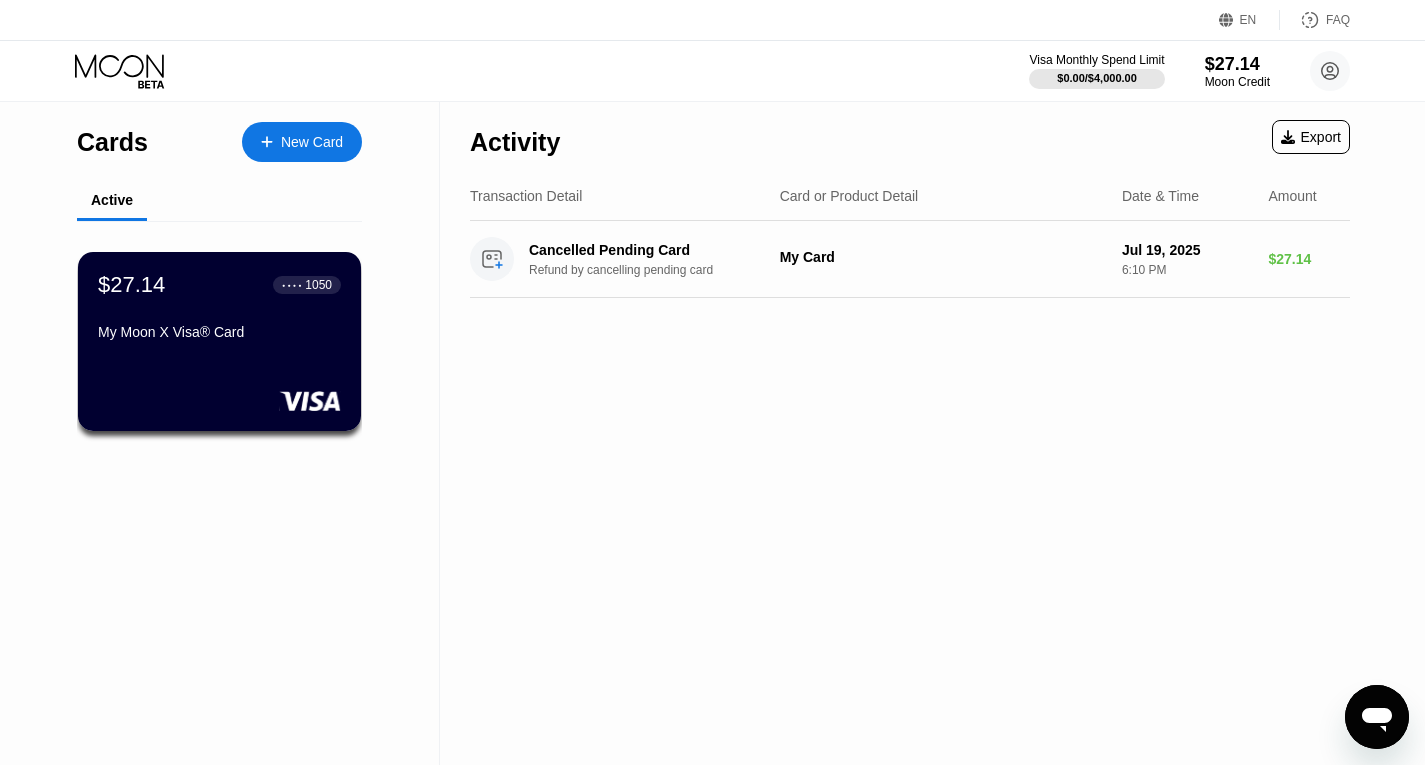 click on "Transaction Detail" at bounding box center (526, 196) 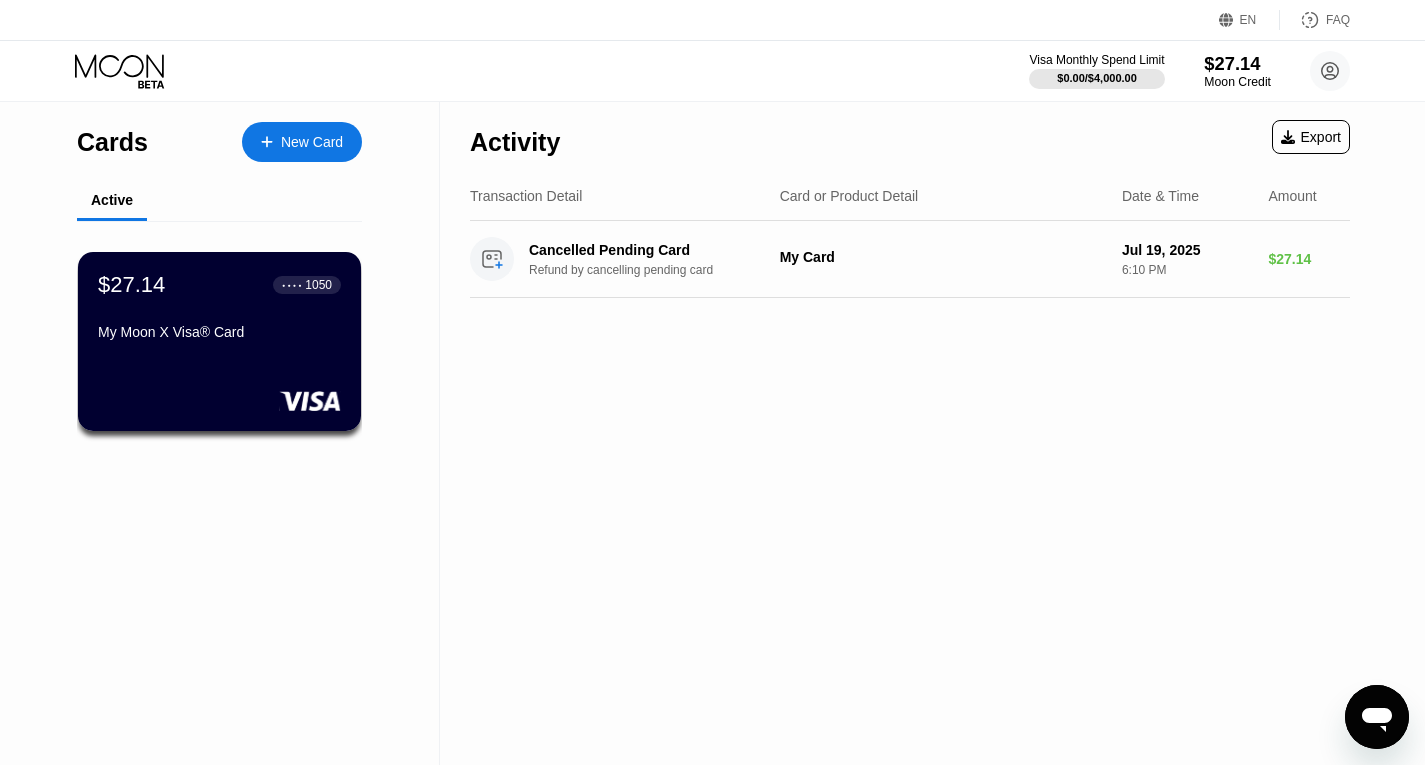 click on "Moon Credit" at bounding box center (1237, 82) 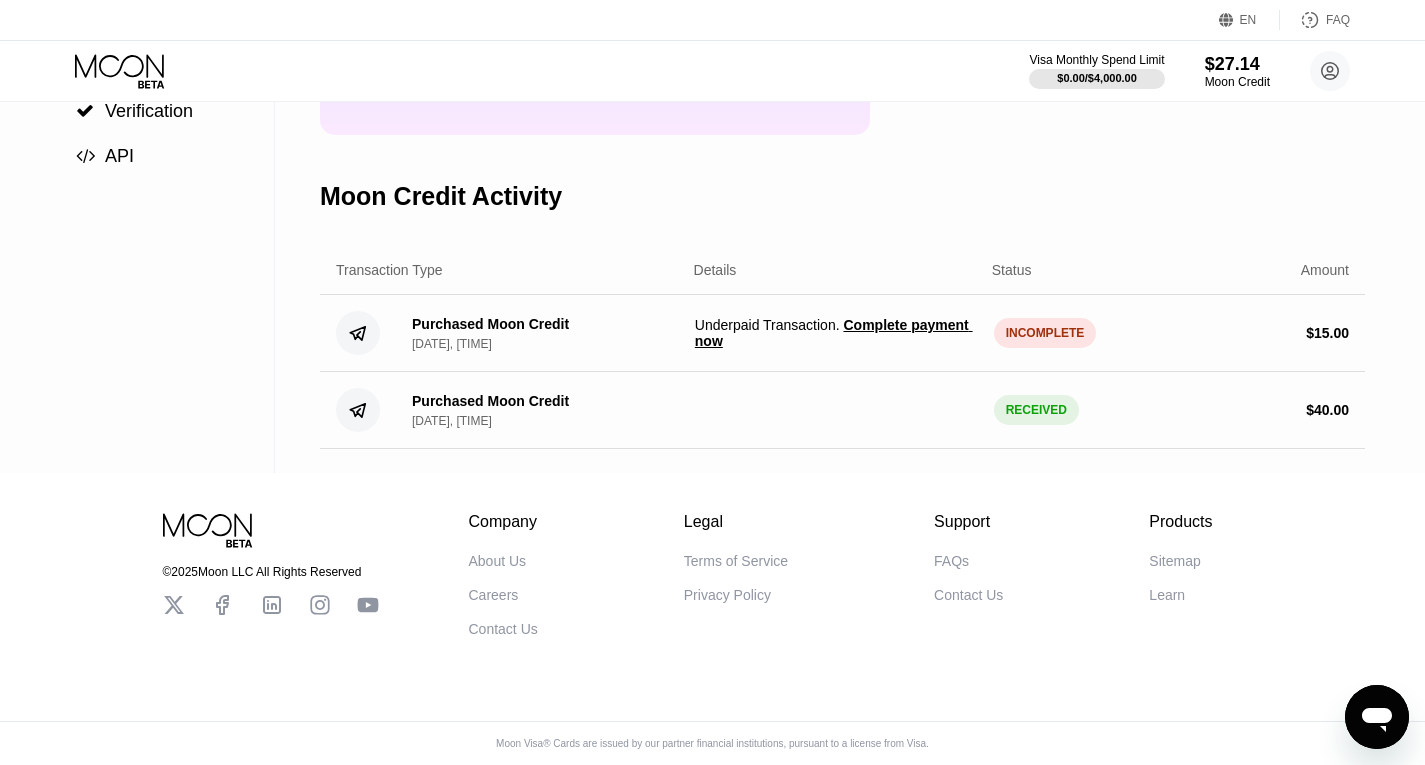 scroll, scrollTop: 105, scrollLeft: 0, axis: vertical 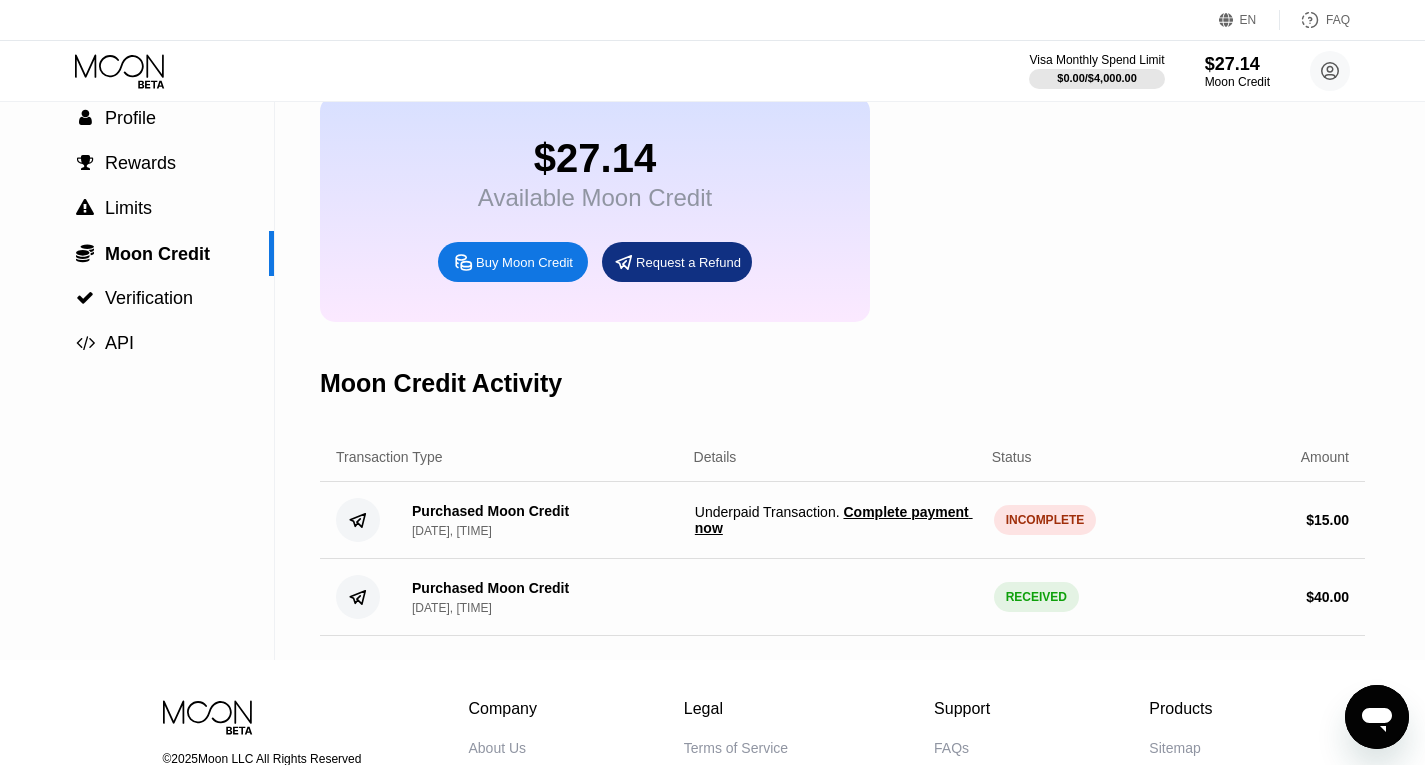 click 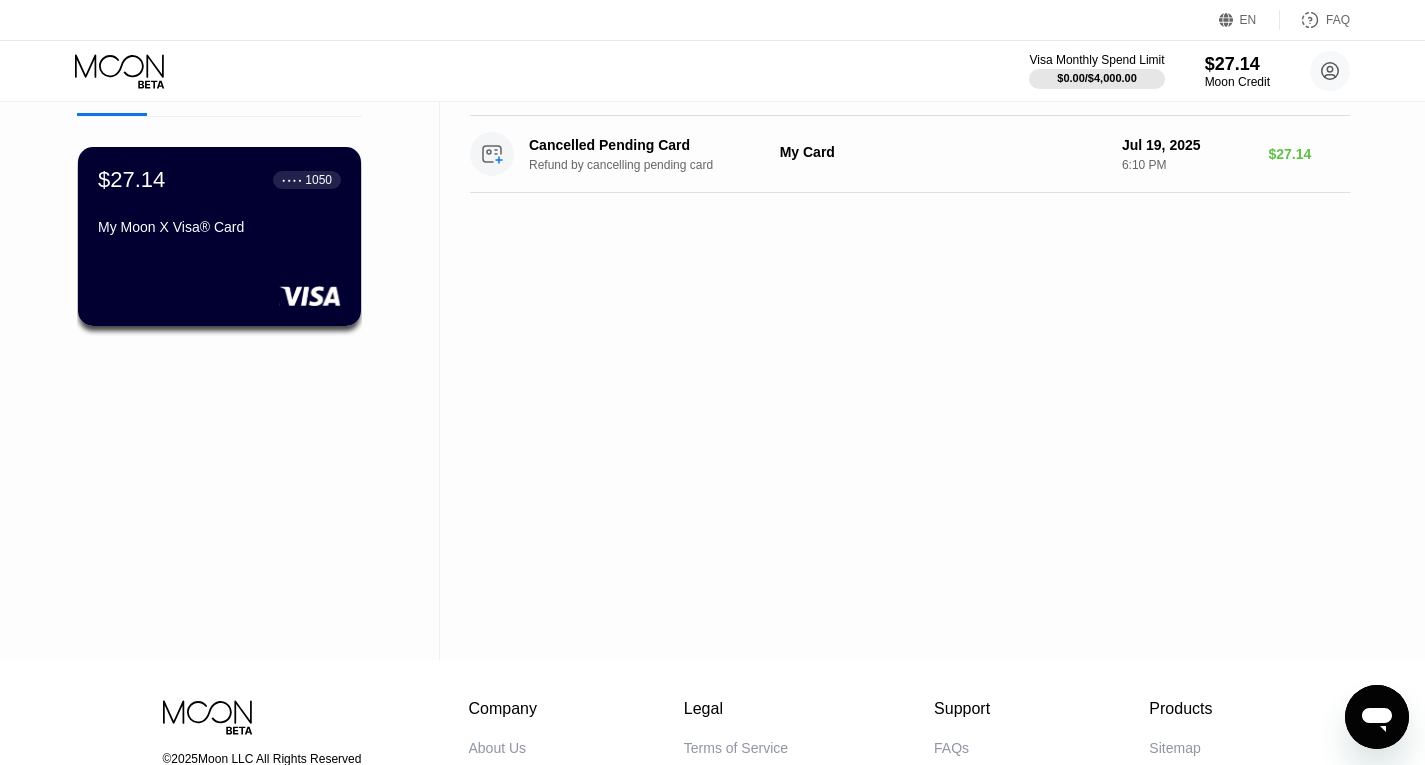 scroll, scrollTop: 0, scrollLeft: 0, axis: both 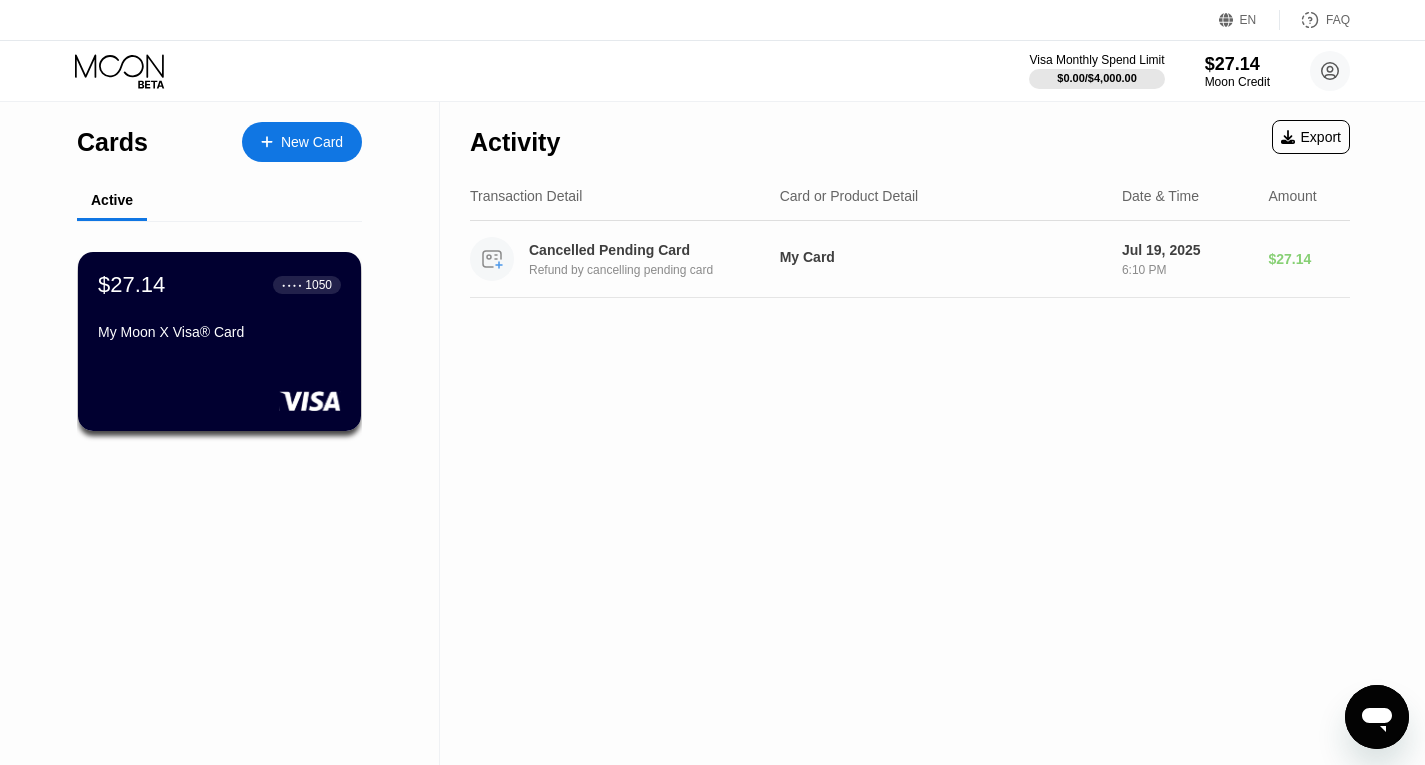 click on "Cancelled Pending Card Refund by cancelling pending card" at bounding box center (661, 259) 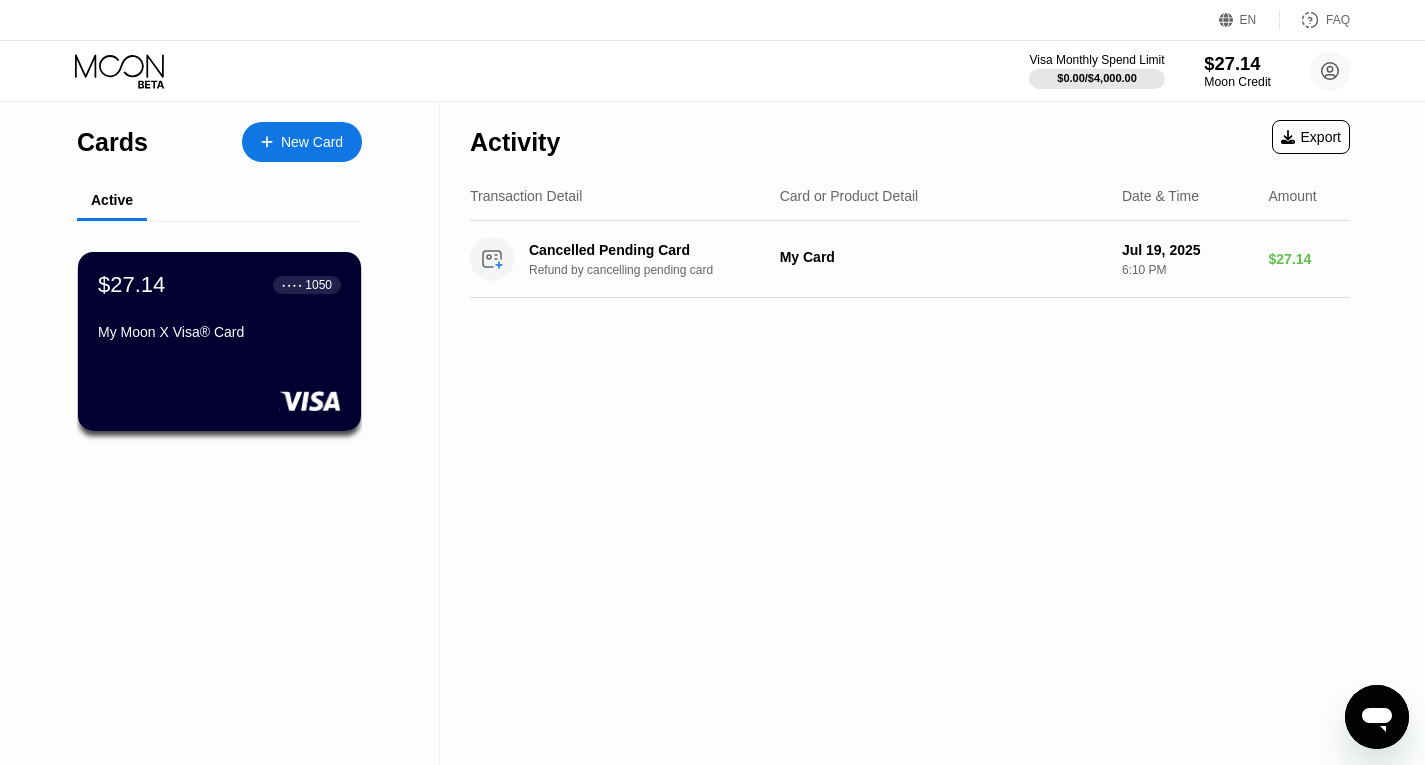 click on "$27.14" at bounding box center [1237, 63] 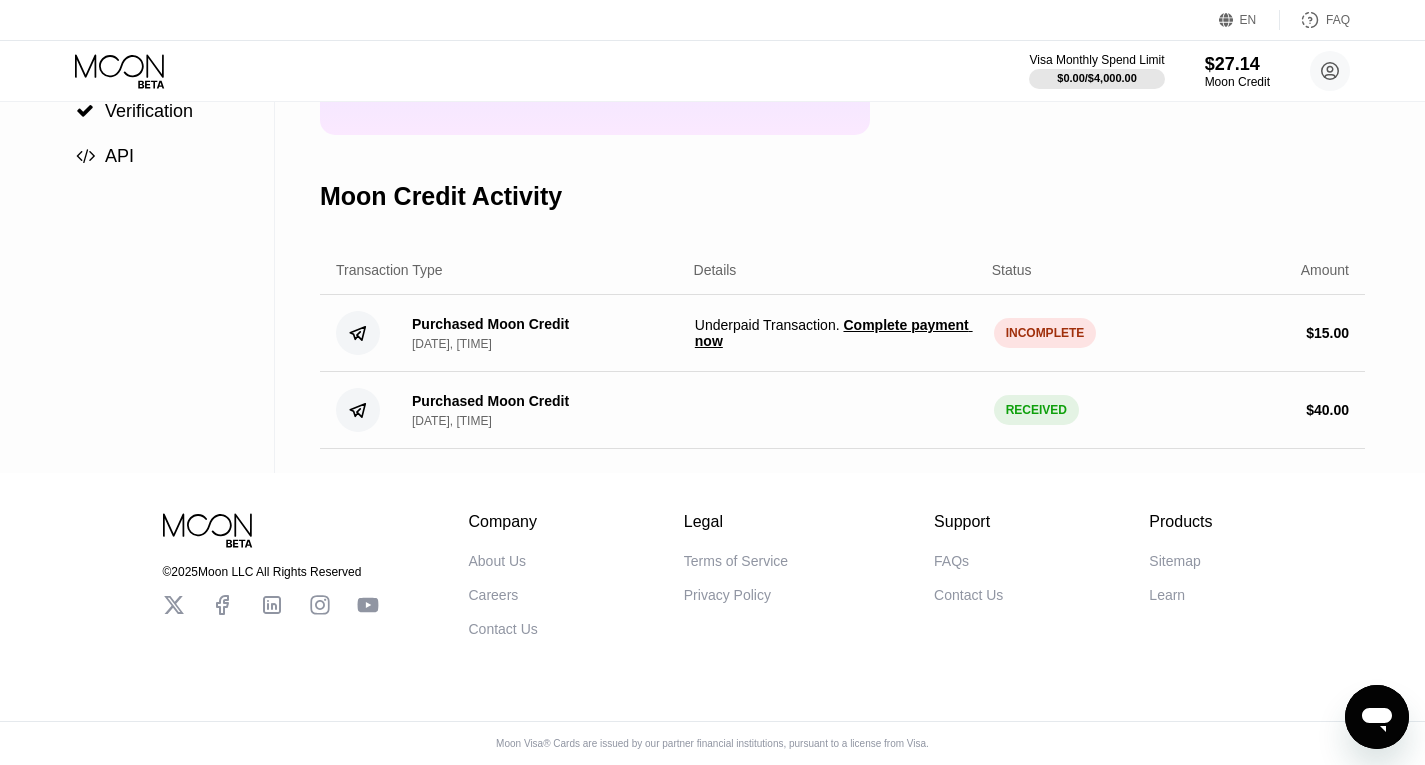 scroll, scrollTop: 0, scrollLeft: 0, axis: both 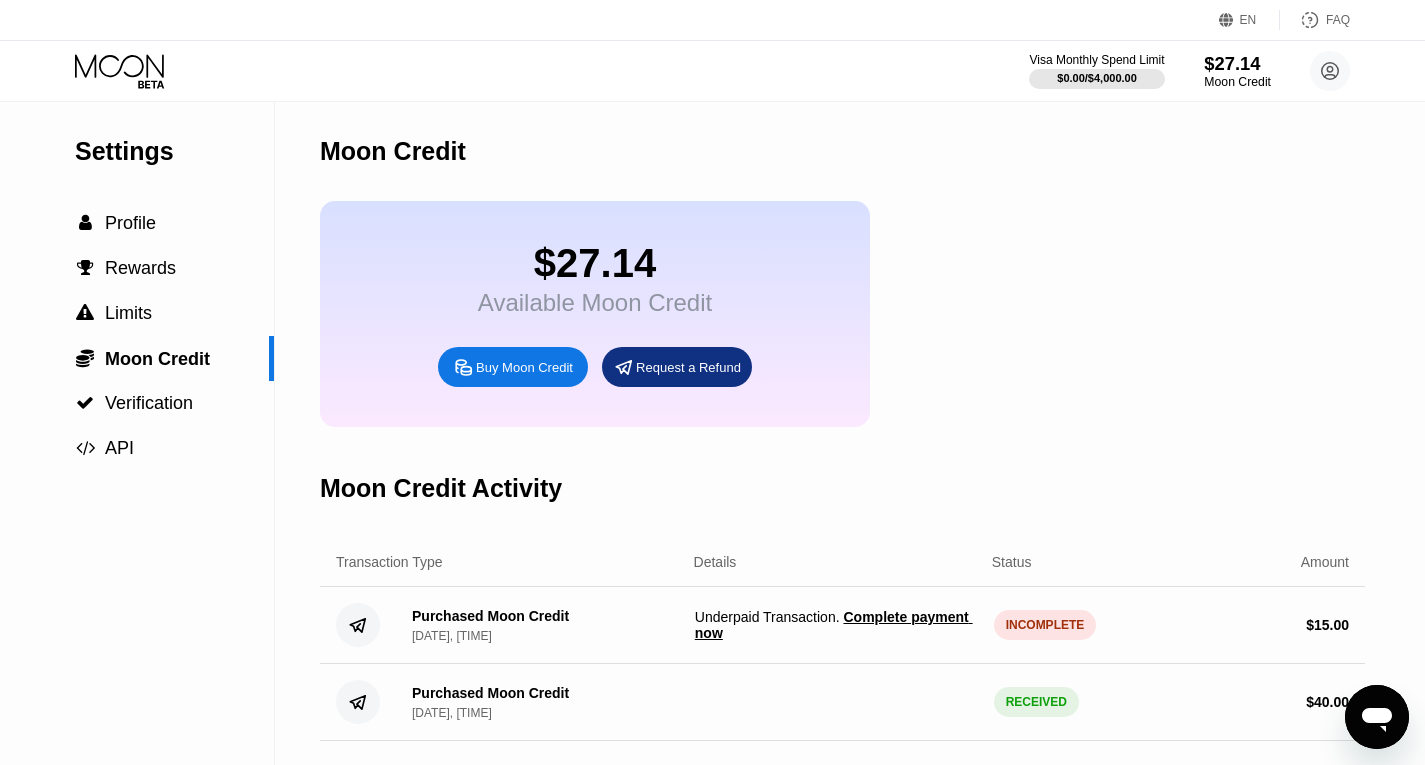 click on "Moon Credit" at bounding box center (1237, 82) 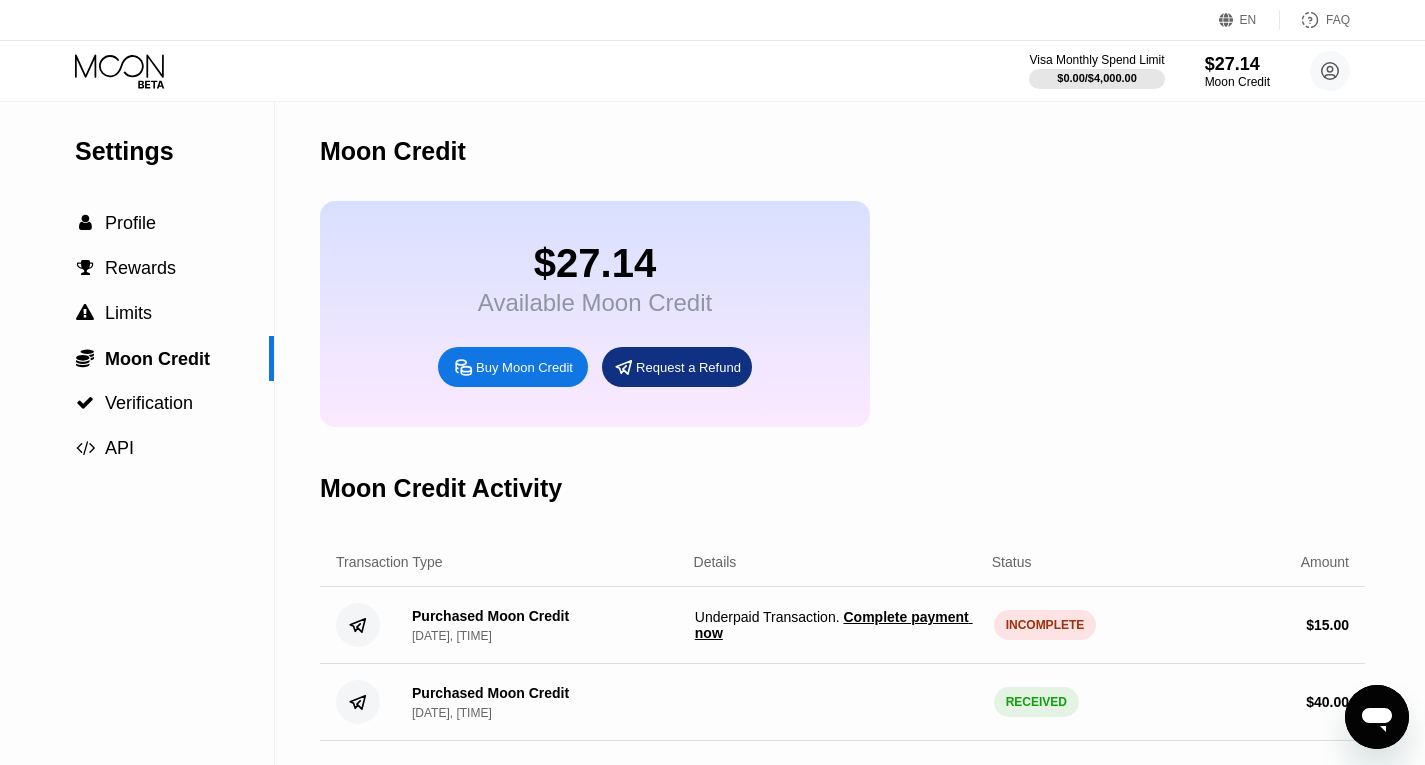 click on "Settings" at bounding box center (174, 151) 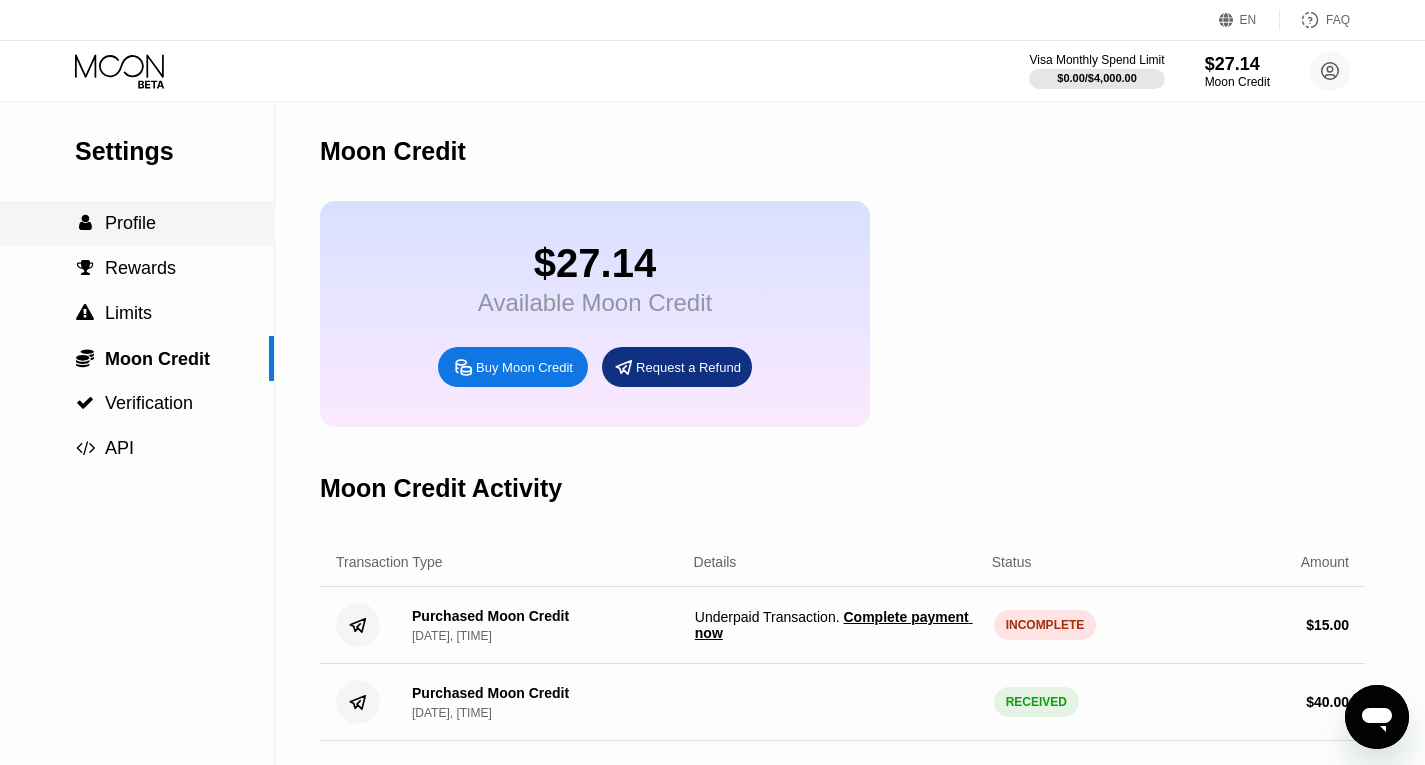 click on " Profile" at bounding box center (137, 223) 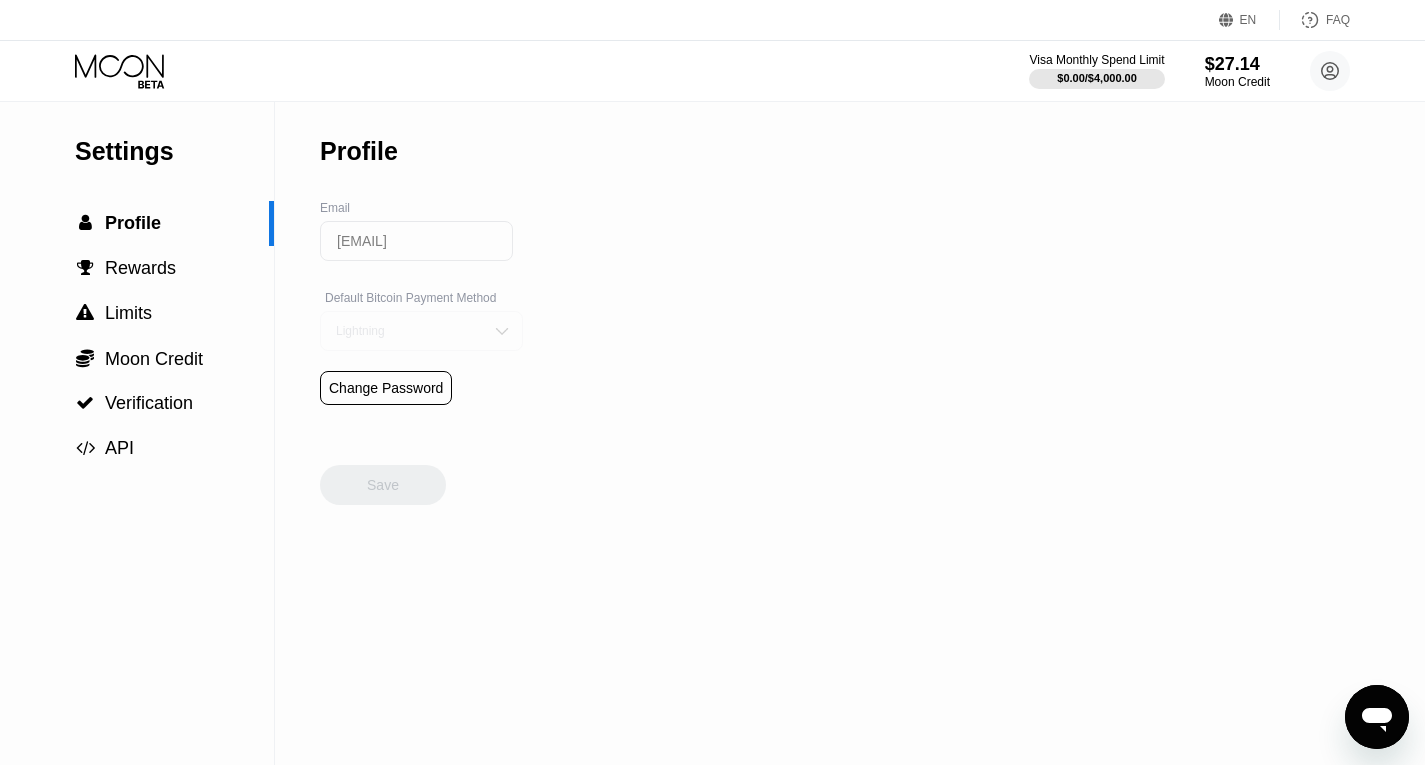 click on "Lightning" at bounding box center (421, 331) 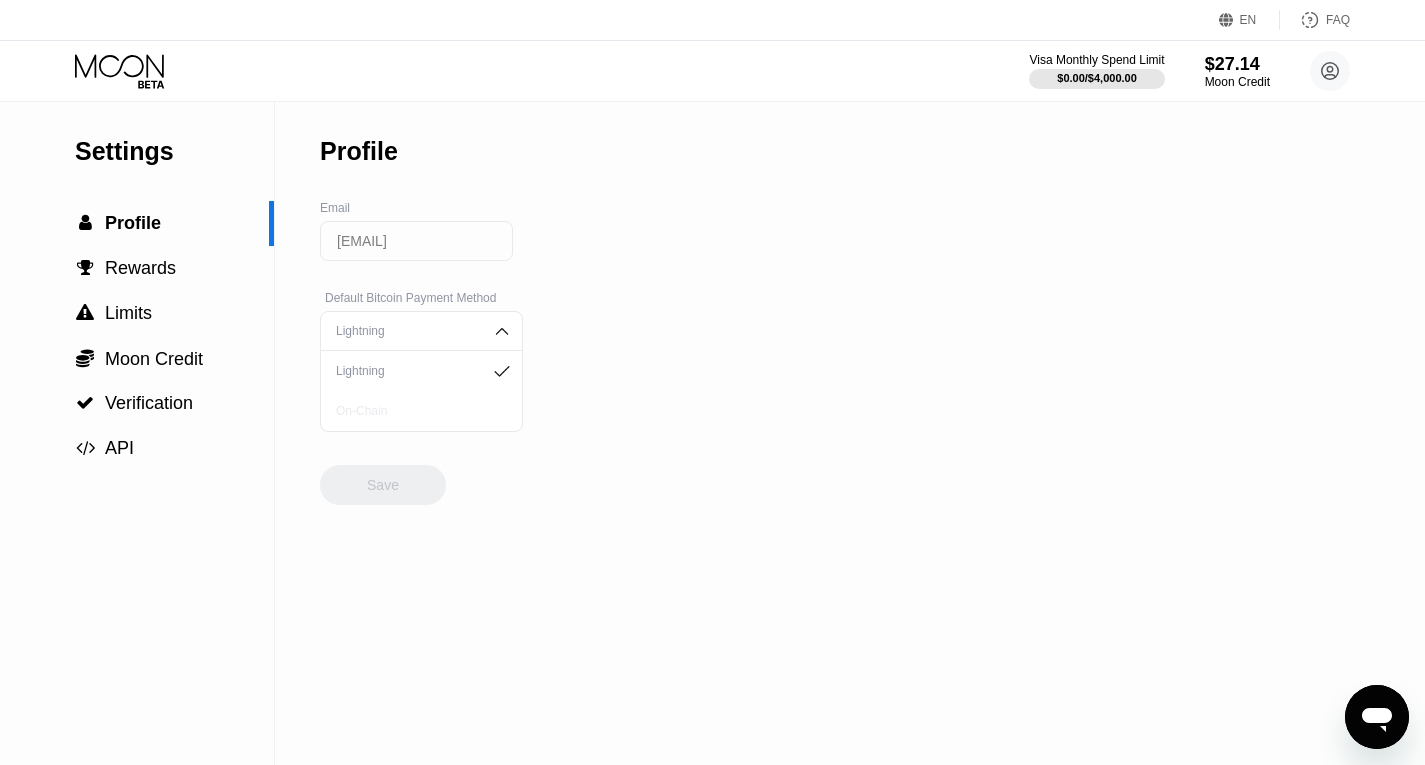 click on "On-Chain" at bounding box center (421, 411) 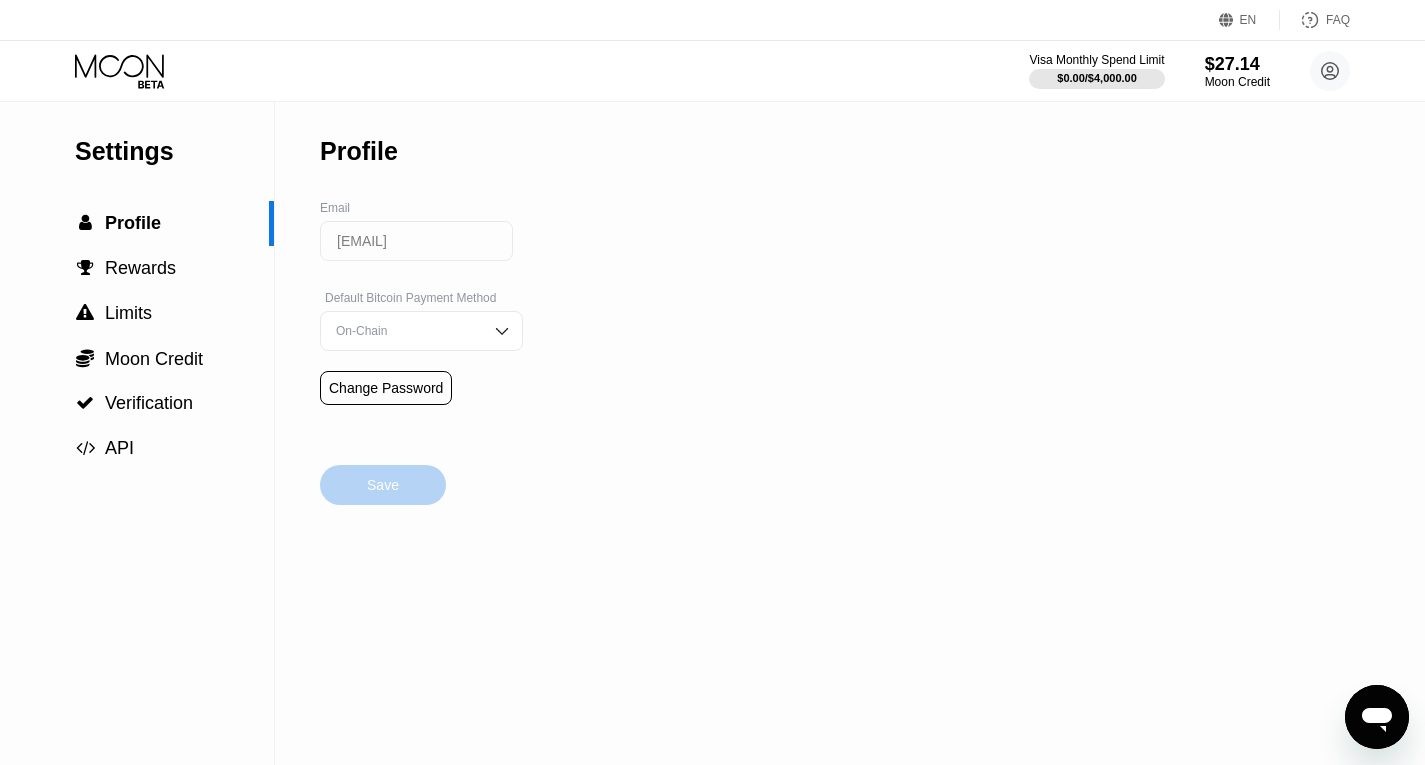 click on "Save" at bounding box center [383, 485] 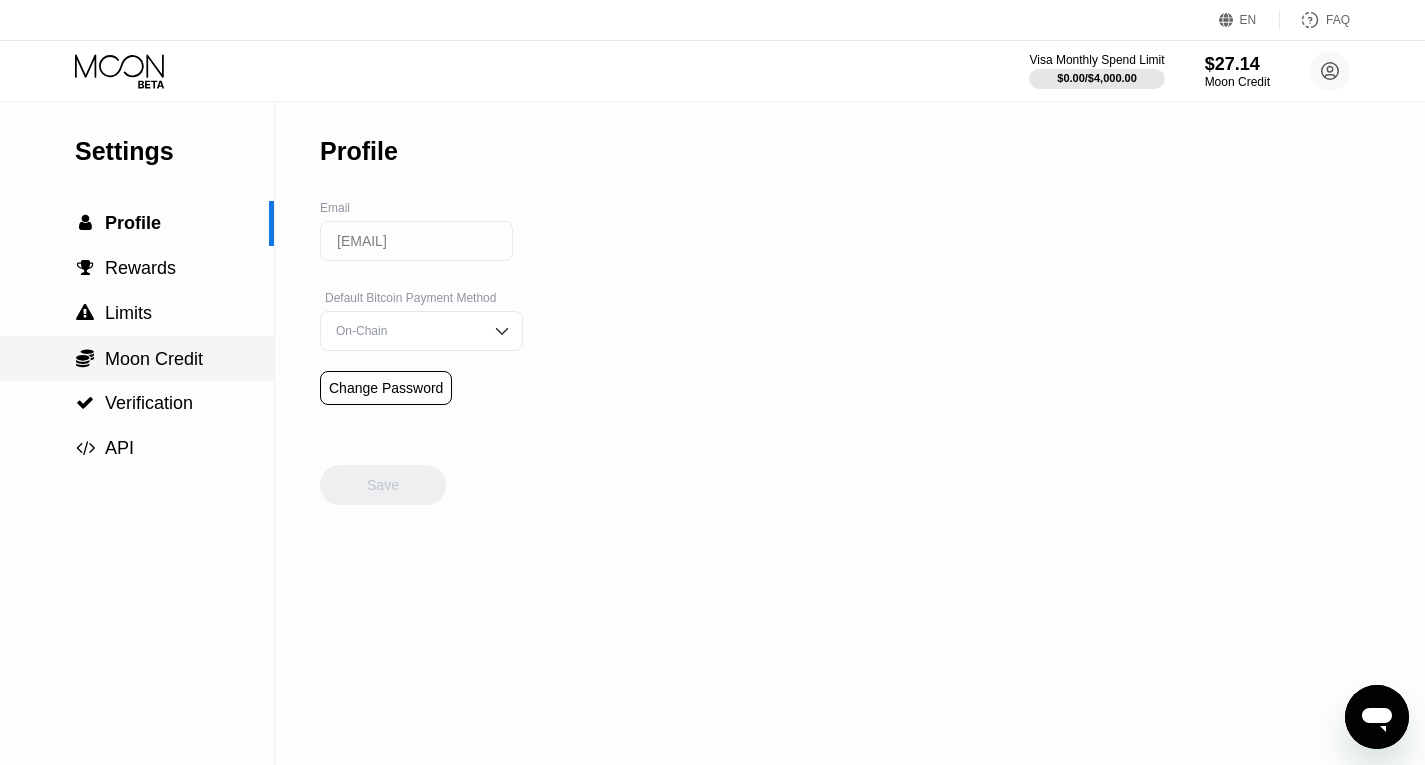click on "Moon Credit" at bounding box center (154, 359) 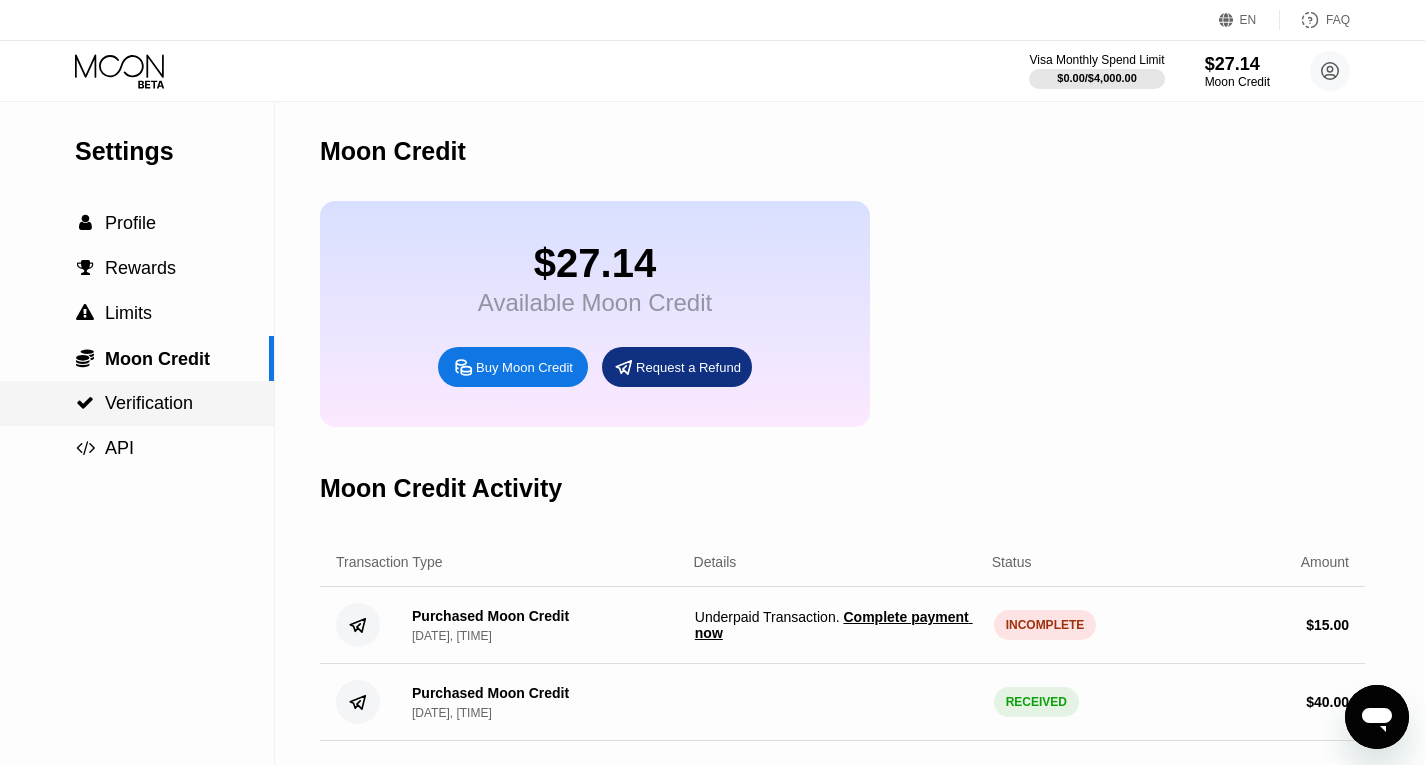 click on "Verification" at bounding box center [149, 403] 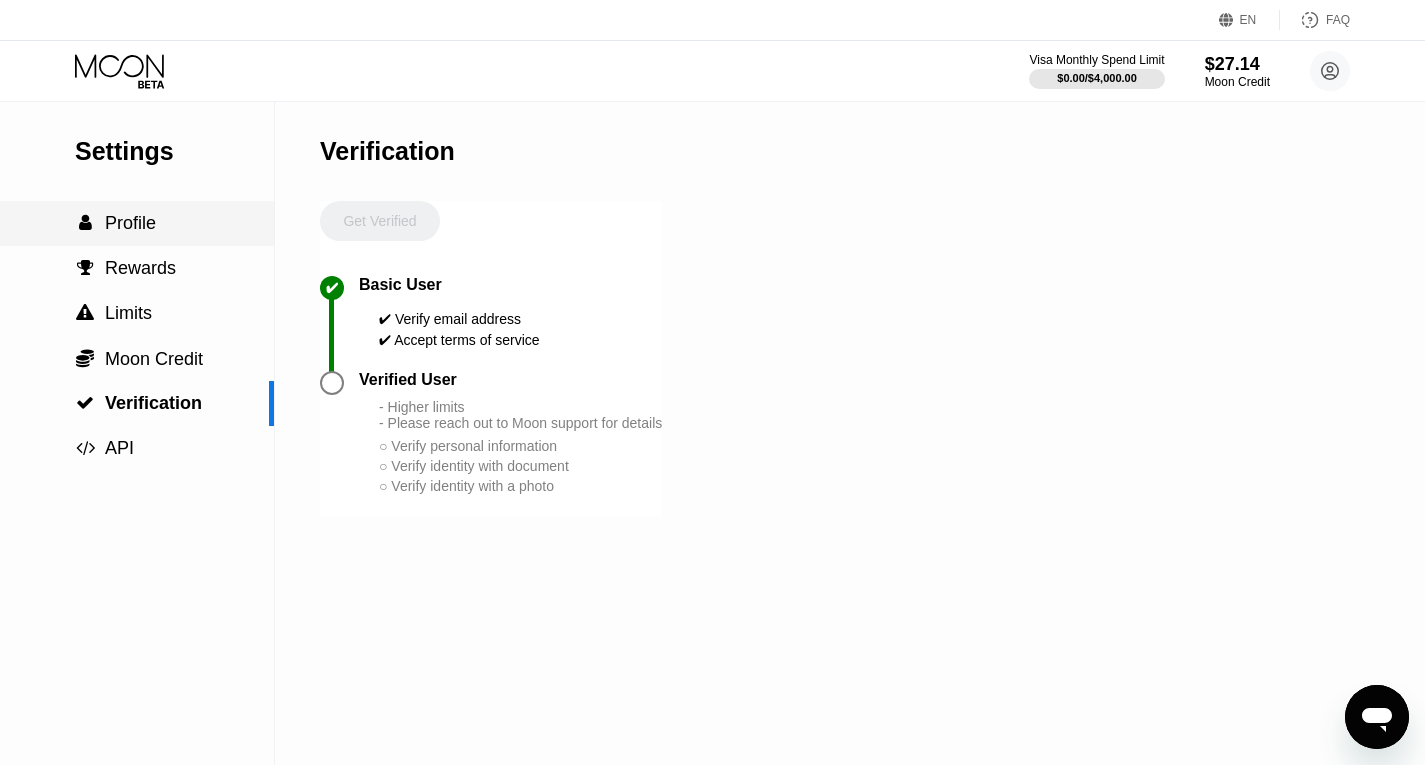 click on "Profile" at bounding box center (130, 223) 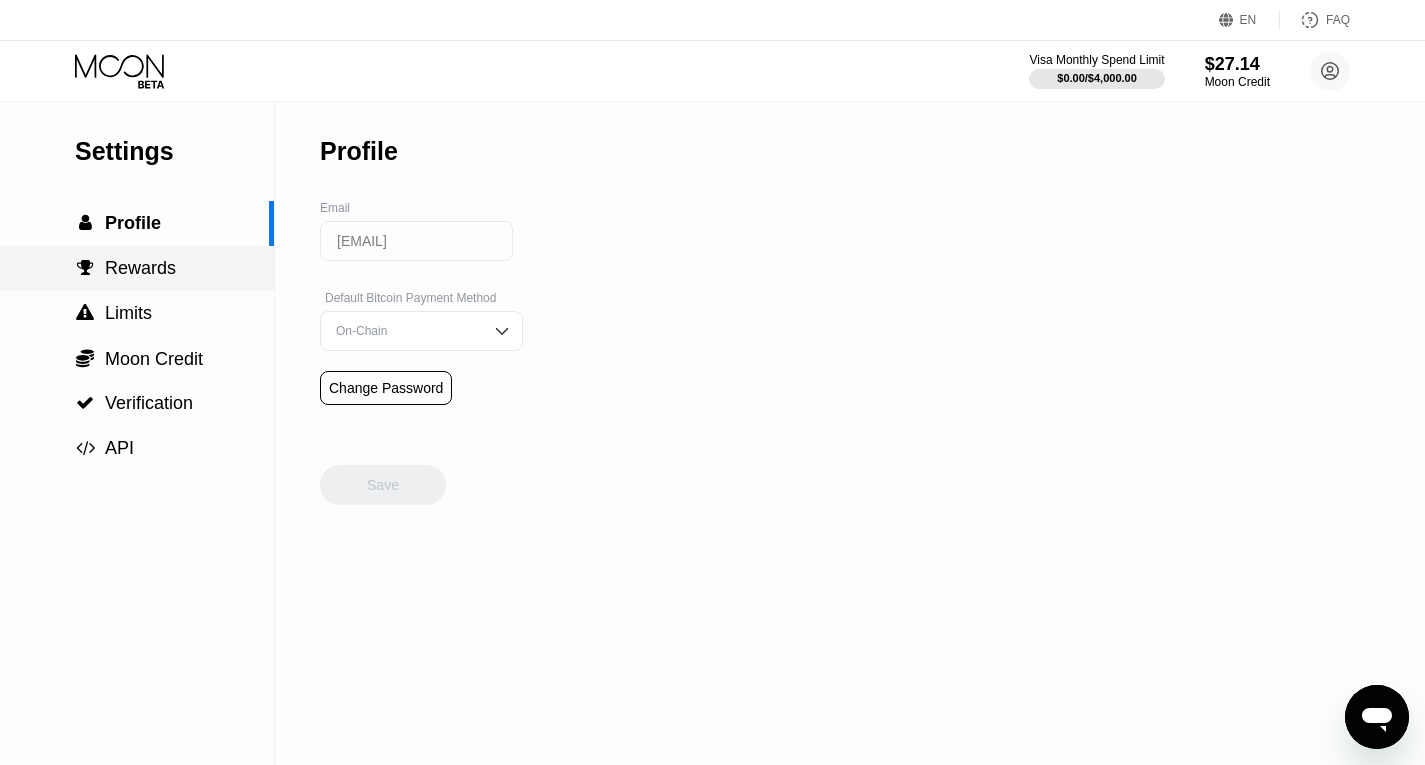 click on " Rewards" at bounding box center [137, 268] 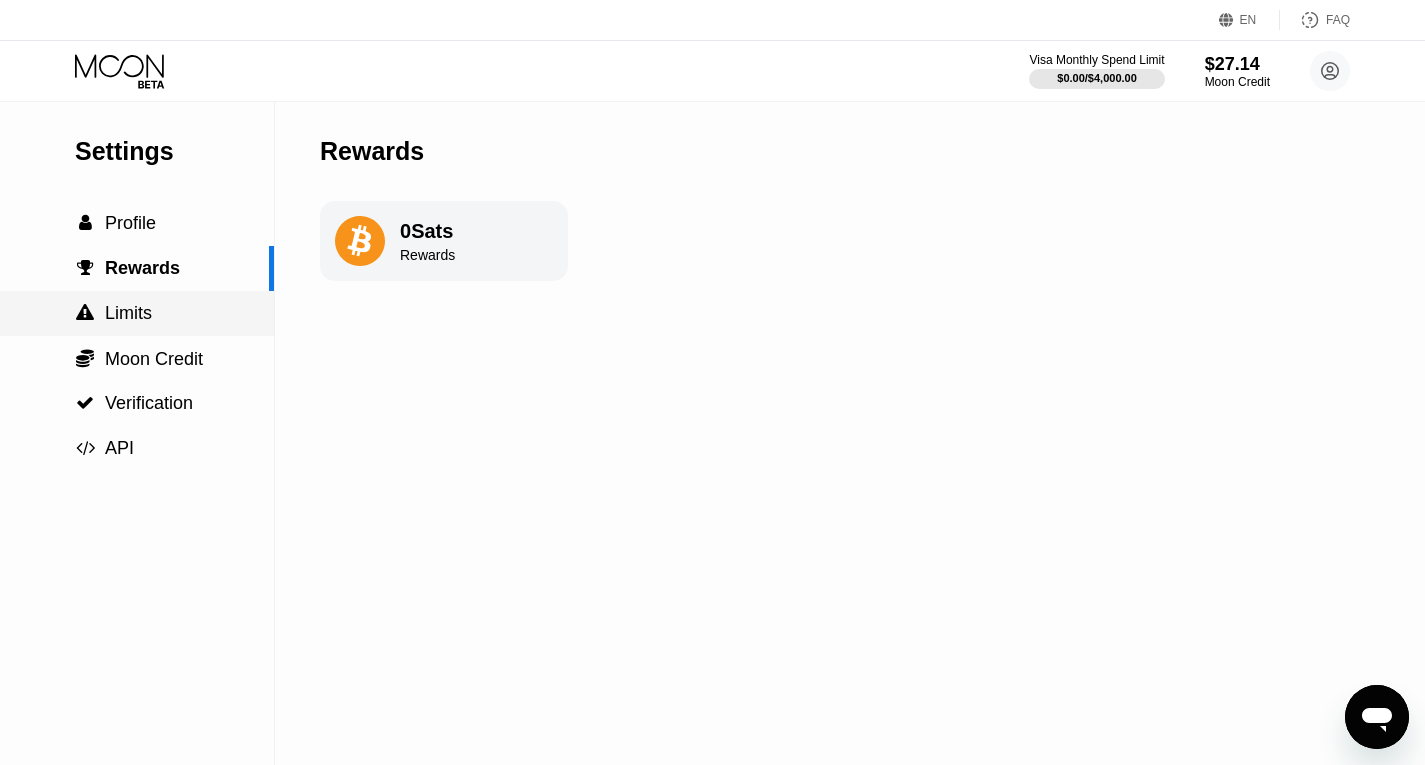click on "Limits" at bounding box center [128, 313] 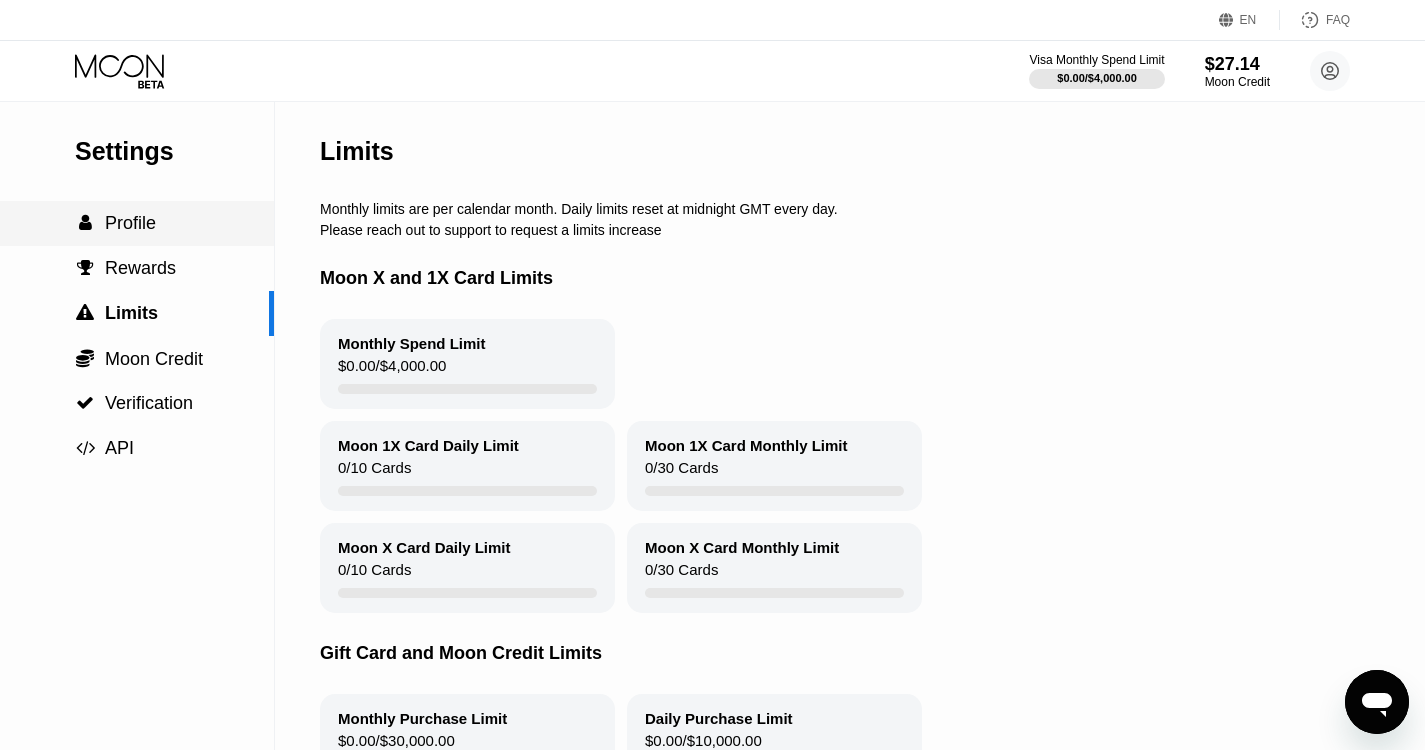 click on "Profile" at bounding box center (130, 223) 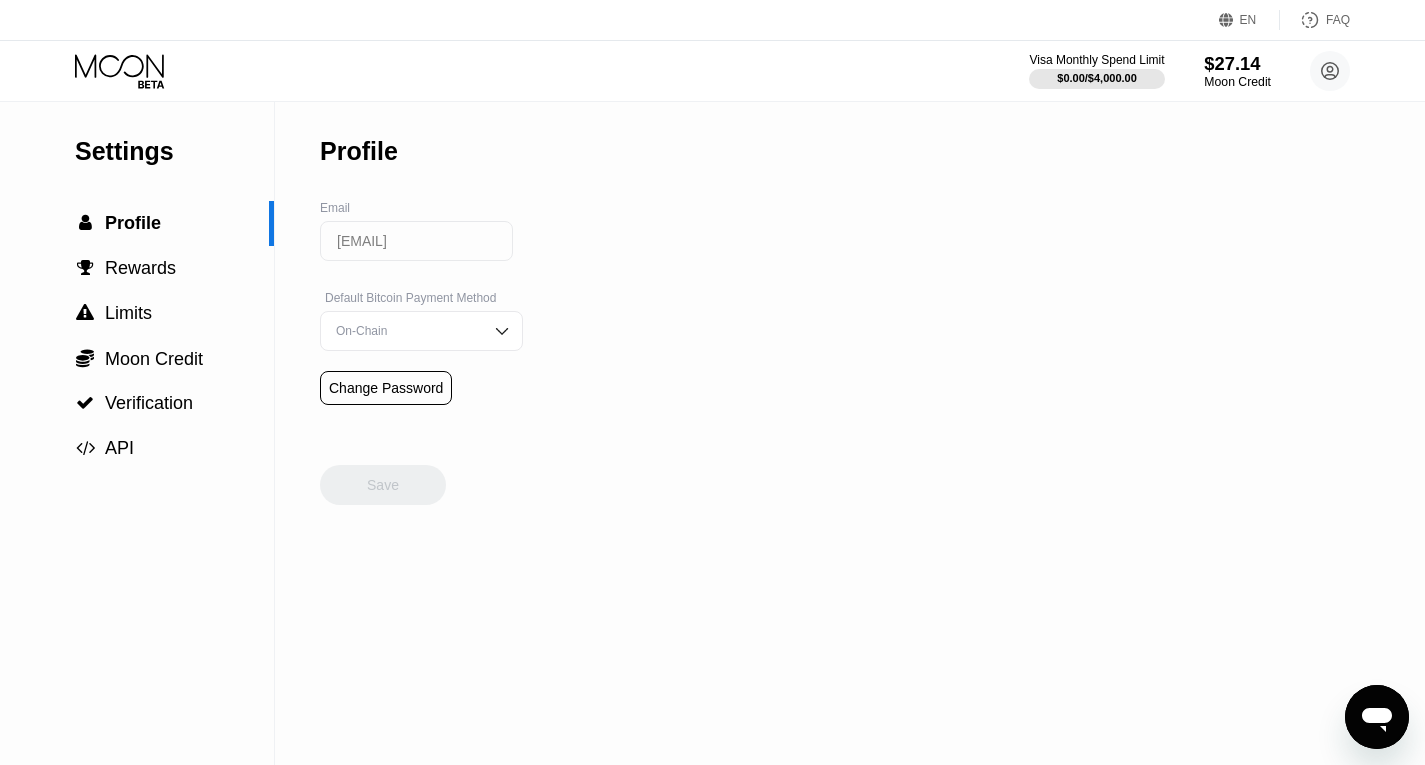click on "$27.14" at bounding box center (1237, 63) 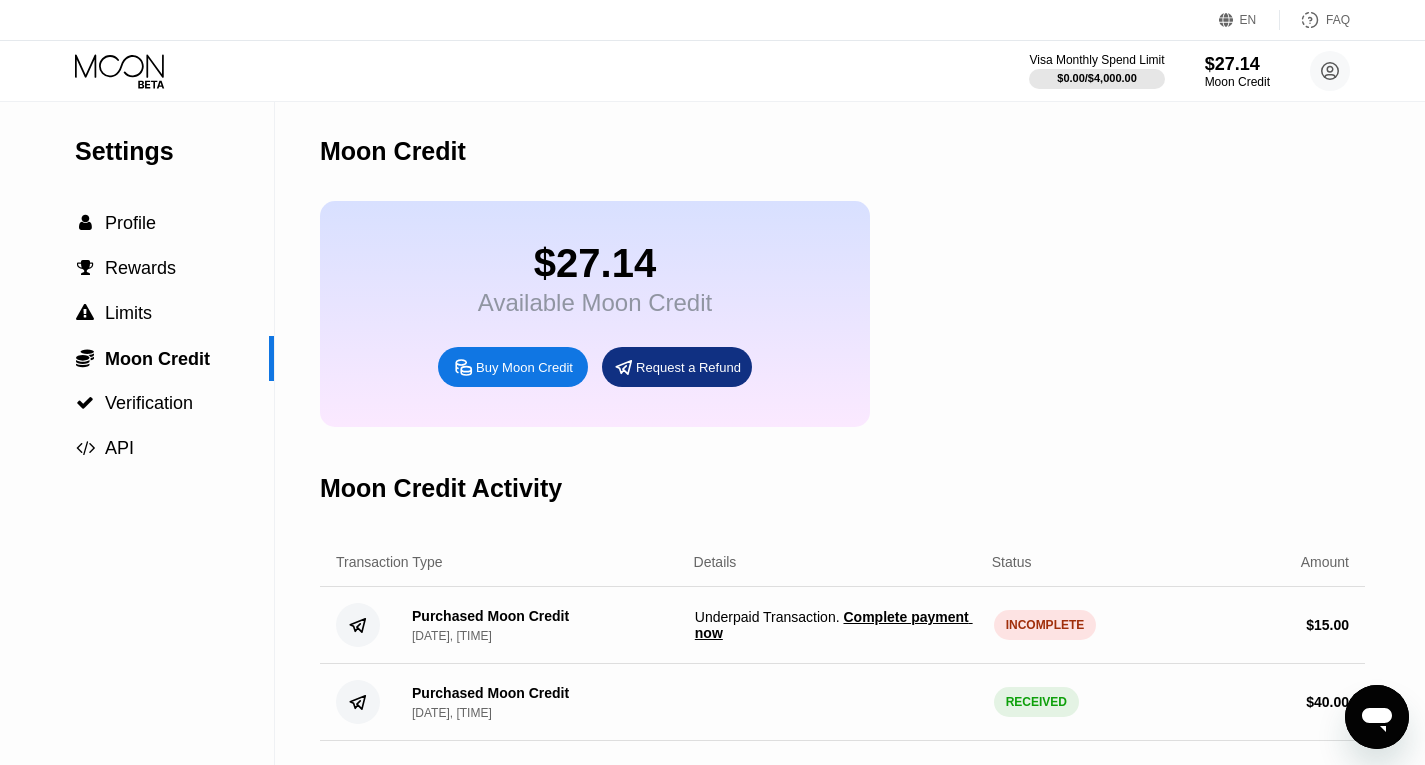 scroll, scrollTop: 305, scrollLeft: 0, axis: vertical 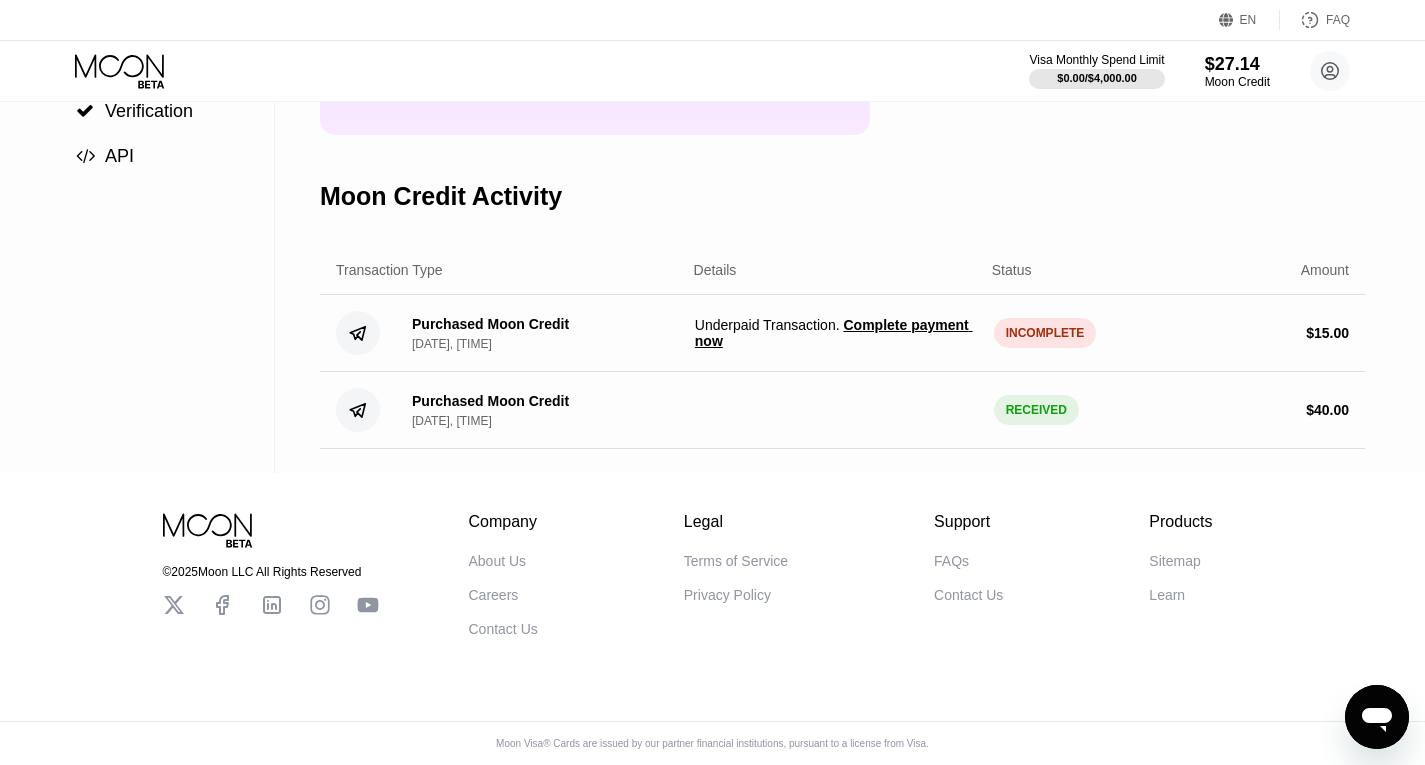 click on "Complete payment now" at bounding box center (834, 333) 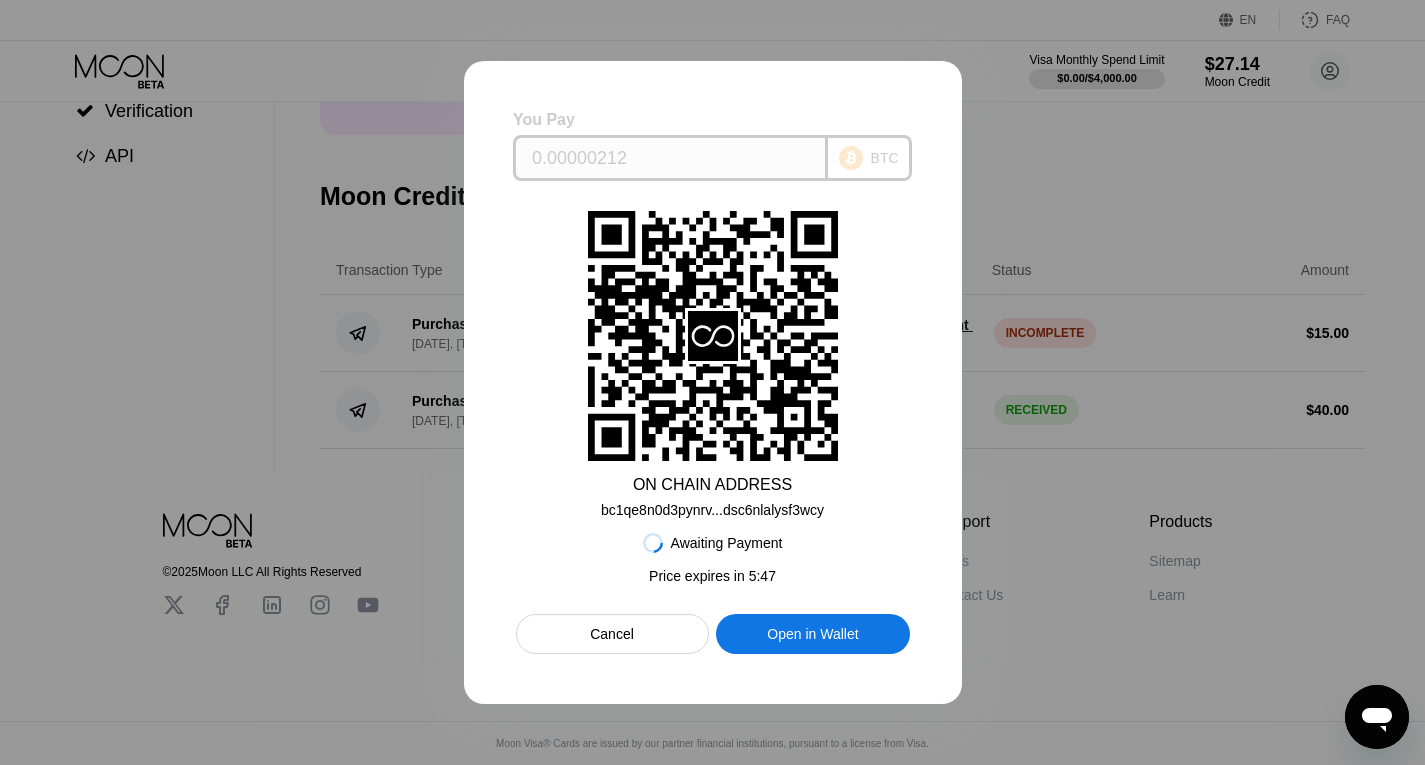 drag, startPoint x: 628, startPoint y: 154, endPoint x: 532, endPoint y: 158, distance: 96.0833 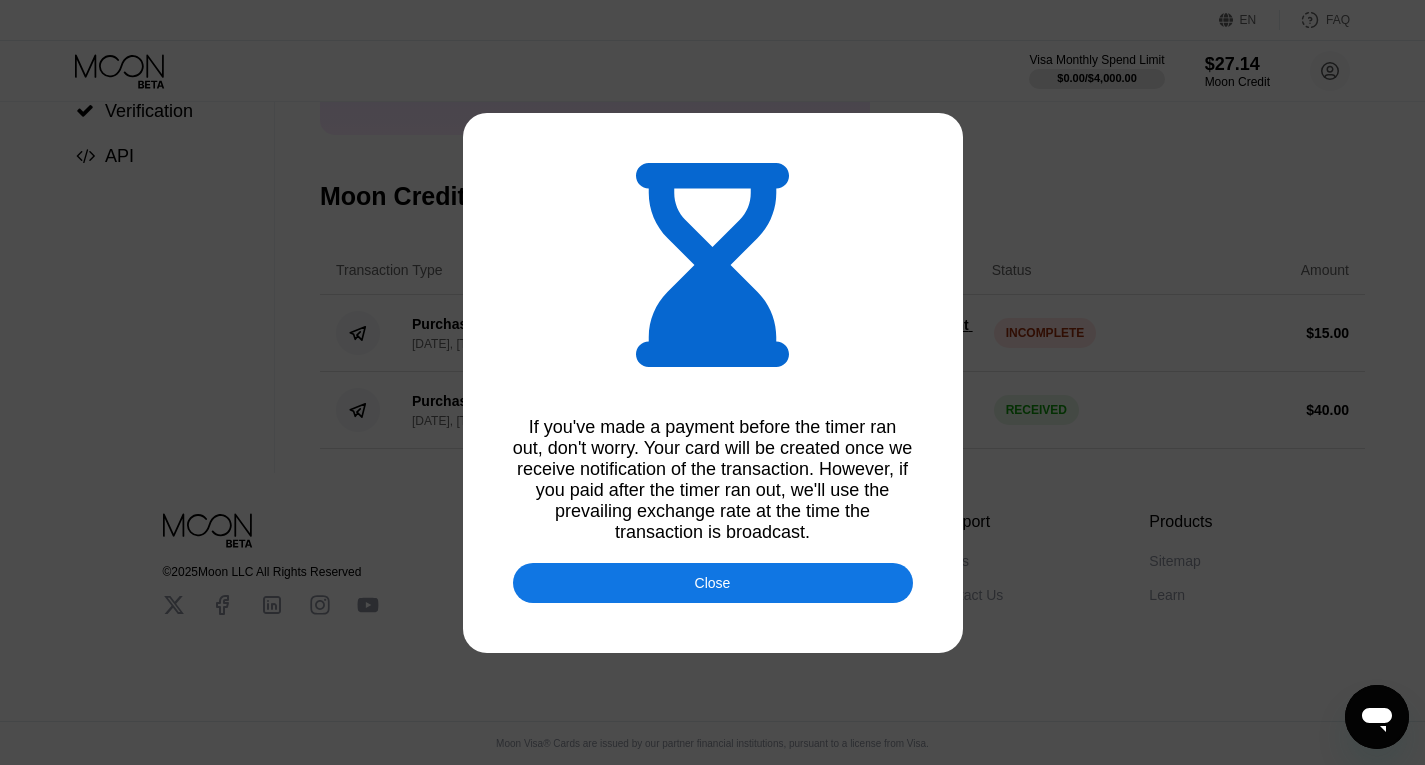 click on "Close" at bounding box center [713, 583] 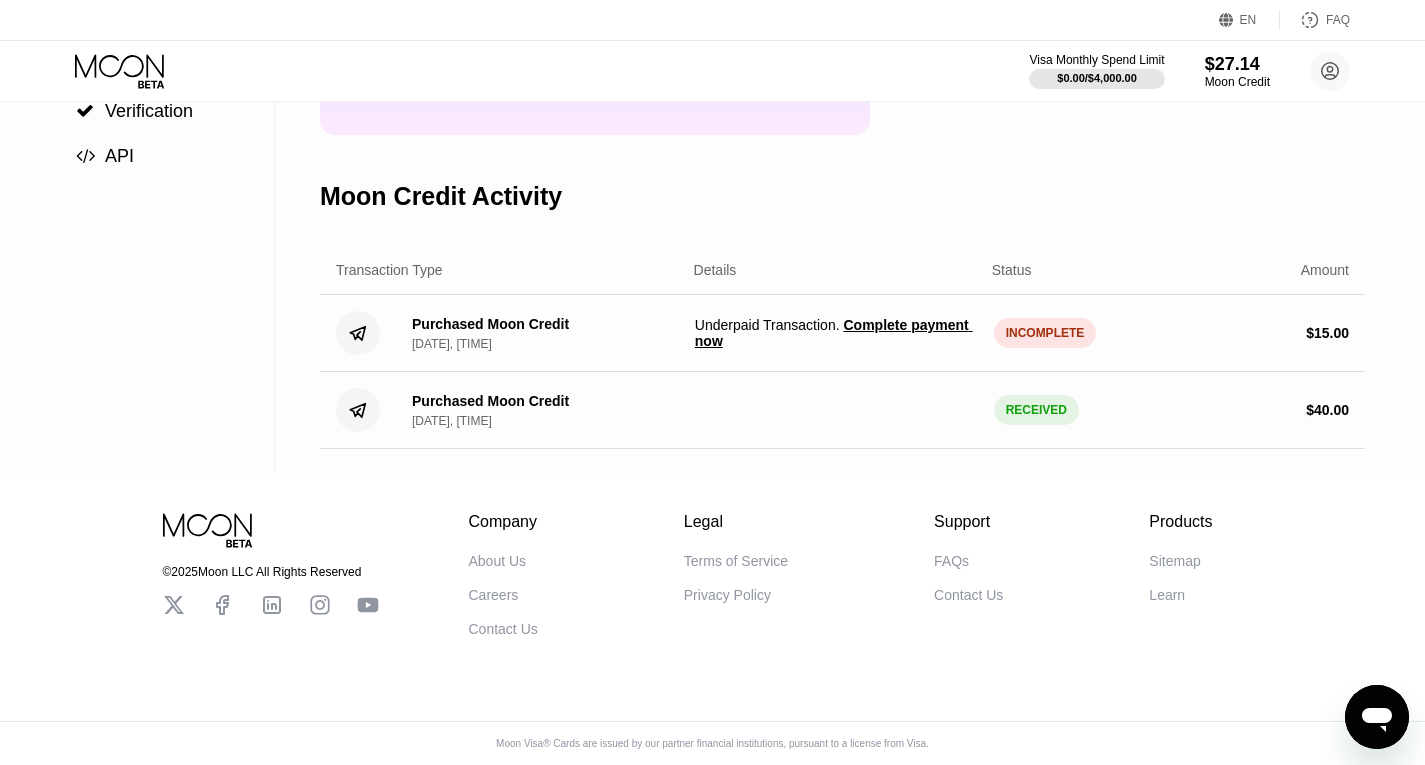 click 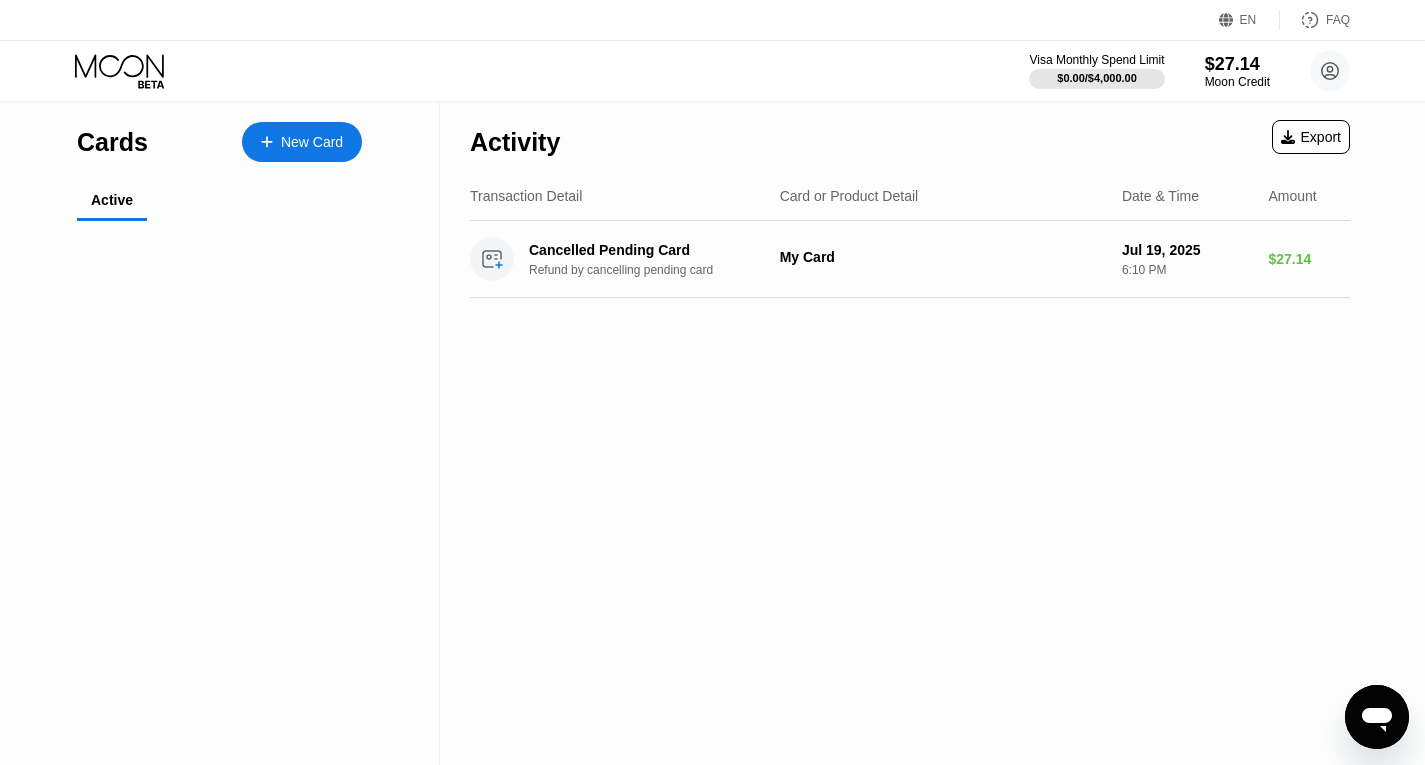scroll, scrollTop: 0, scrollLeft: 0, axis: both 